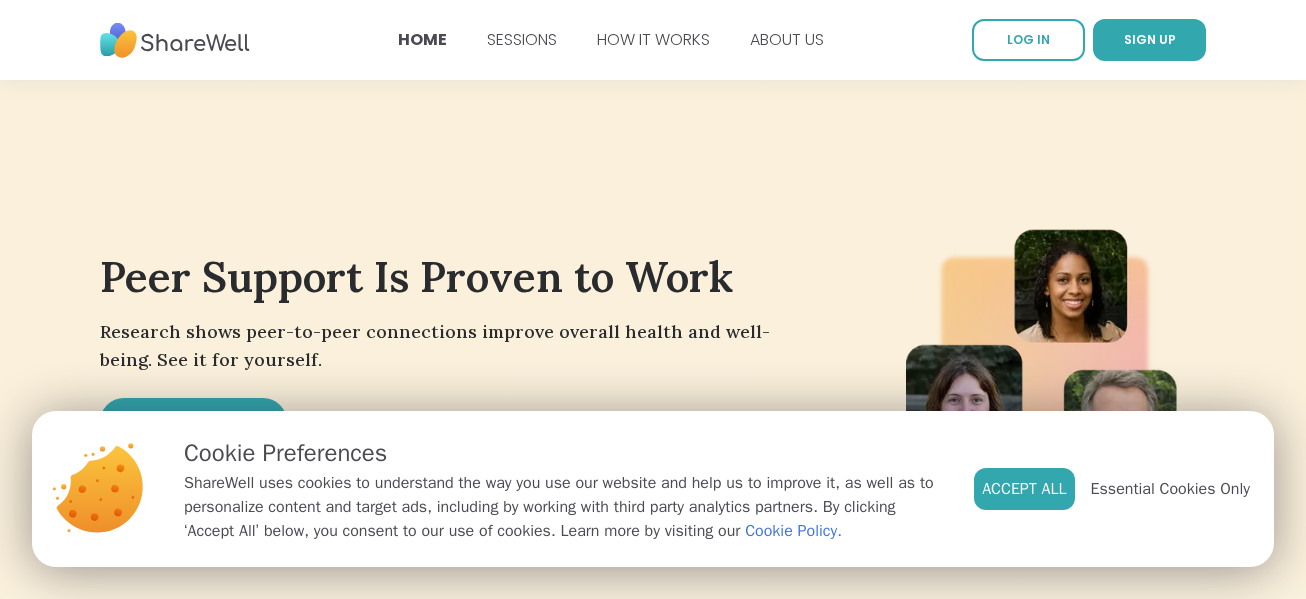 scroll, scrollTop: 0, scrollLeft: 0, axis: both 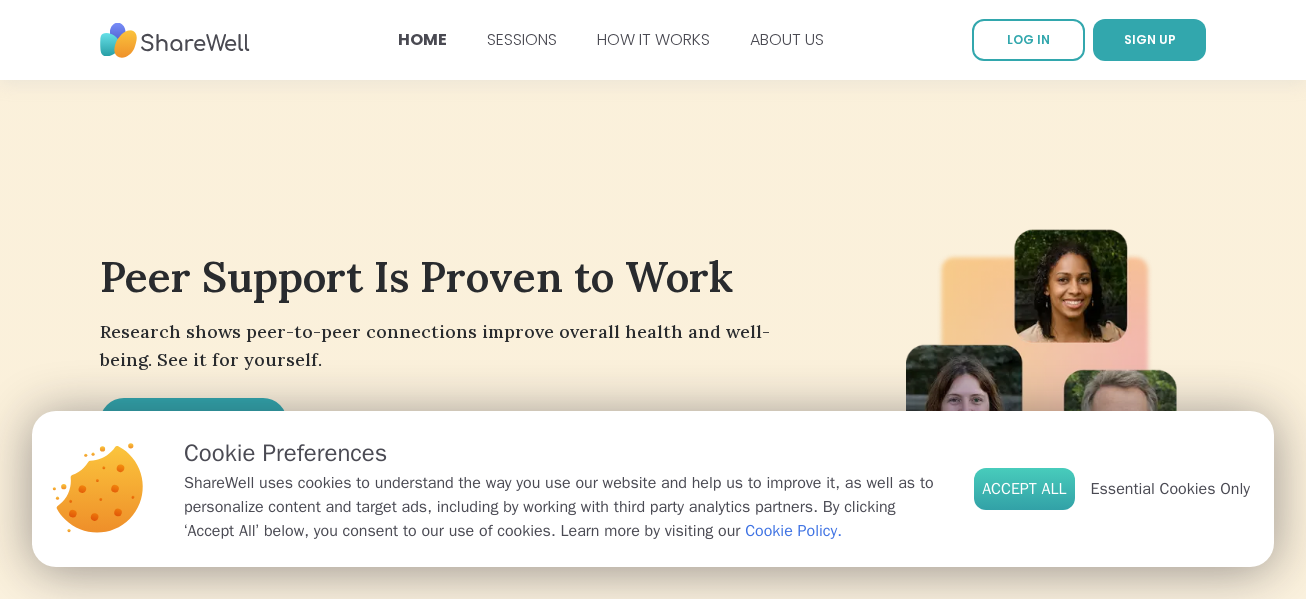 click on "Accept All" at bounding box center (1024, 489) 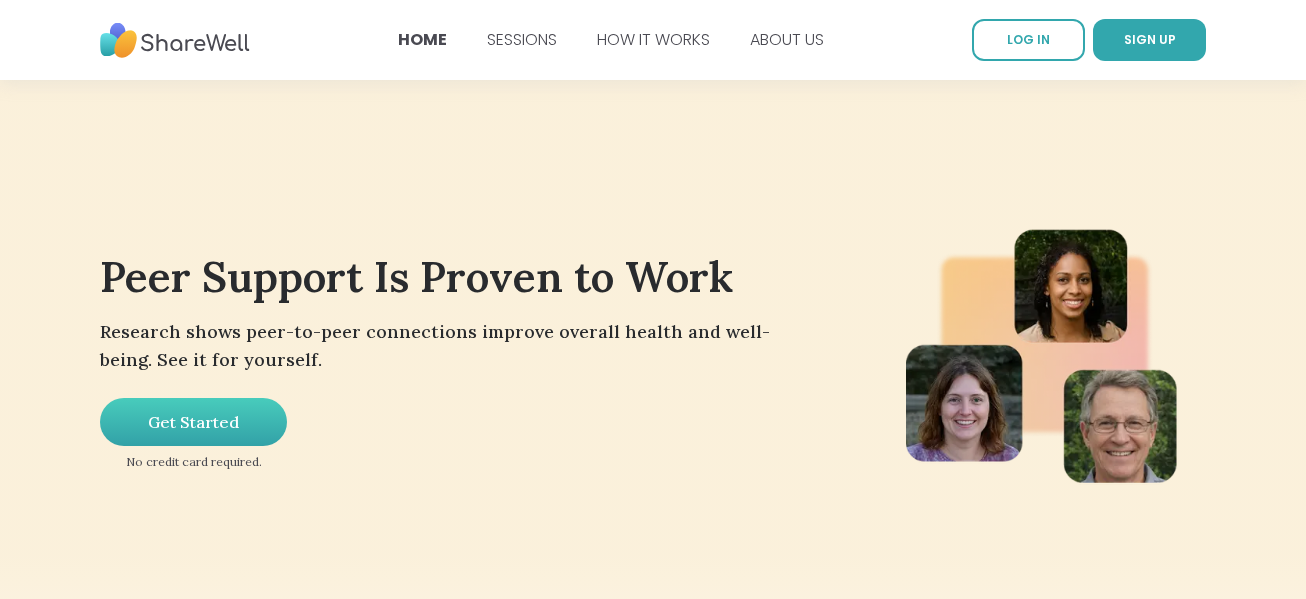 click on "Get Started" at bounding box center [193, 422] 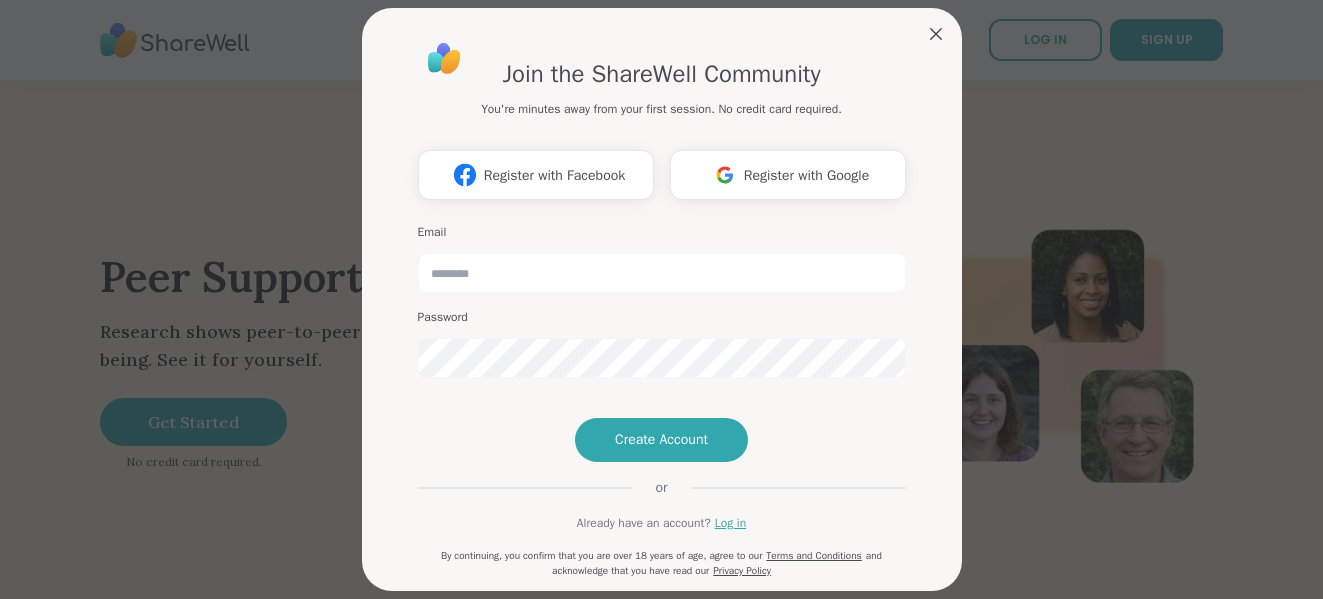 click on "Join the ShareWell Community You're minutes away from your first session. No credit card required. Register with Facebook Register with Google Email   Password   Create Account or Already have an account? Log in By continuing, you confirm that you are over 18 years of age, agree to our Terms and Conditions and acknowledge that you have read our Privacy Policy" at bounding box center [662, 321] 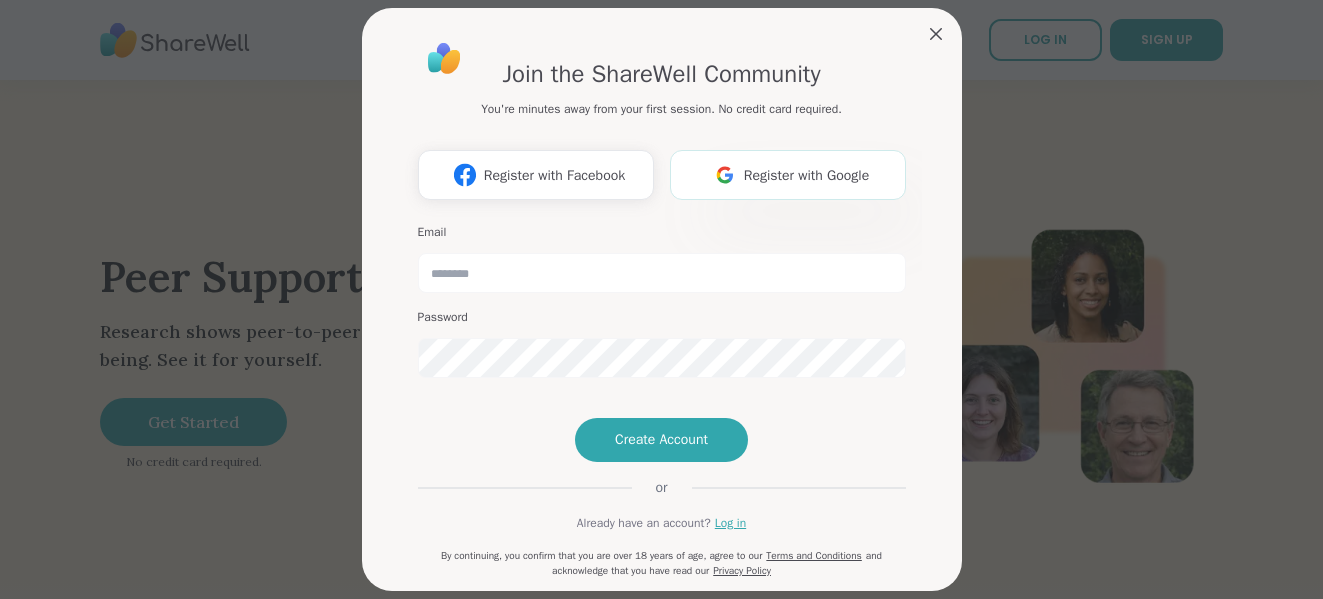 click on "Register with Google" at bounding box center (788, 175) 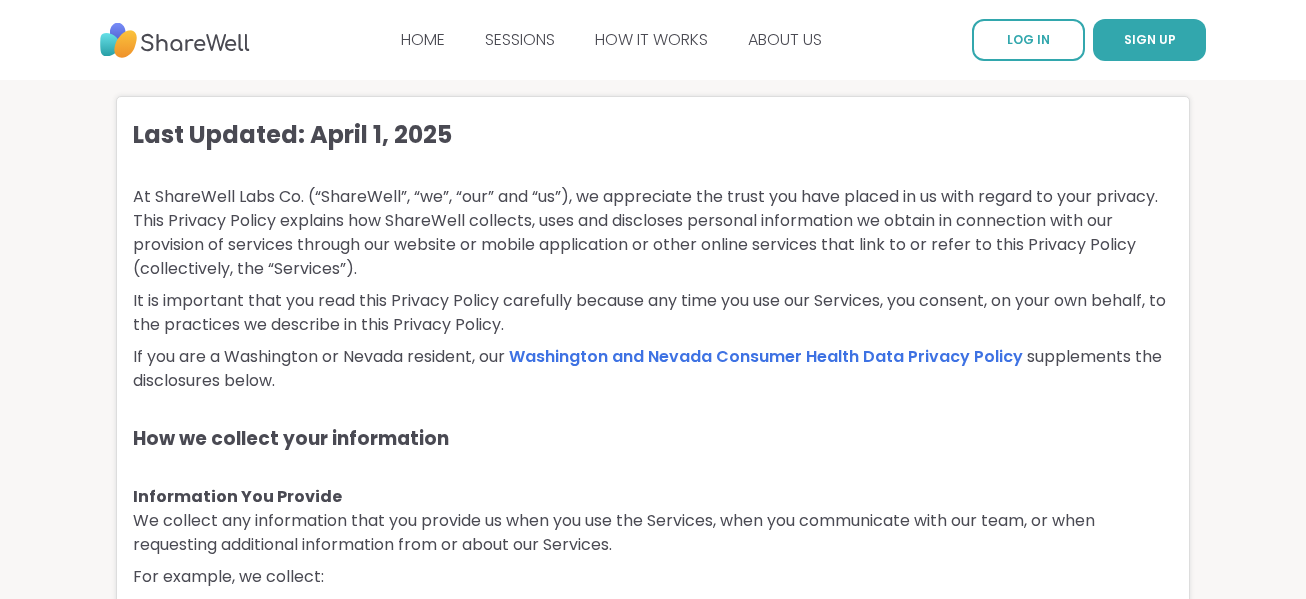 scroll, scrollTop: 0, scrollLeft: 0, axis: both 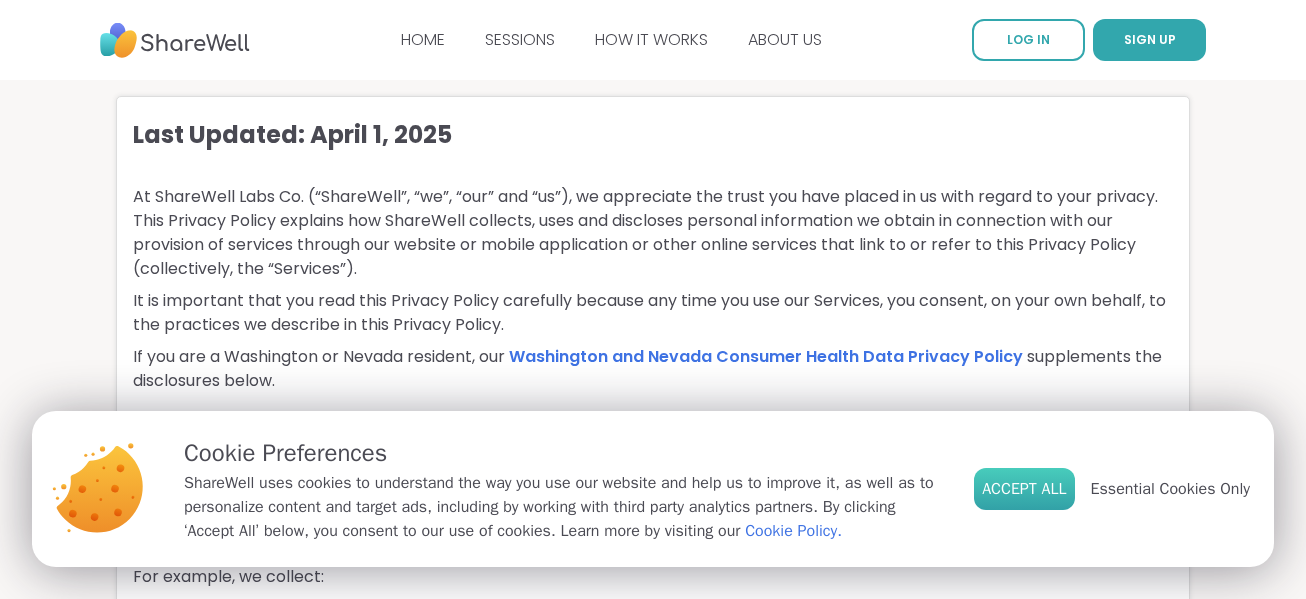 click on "Accept All" at bounding box center [1024, 489] 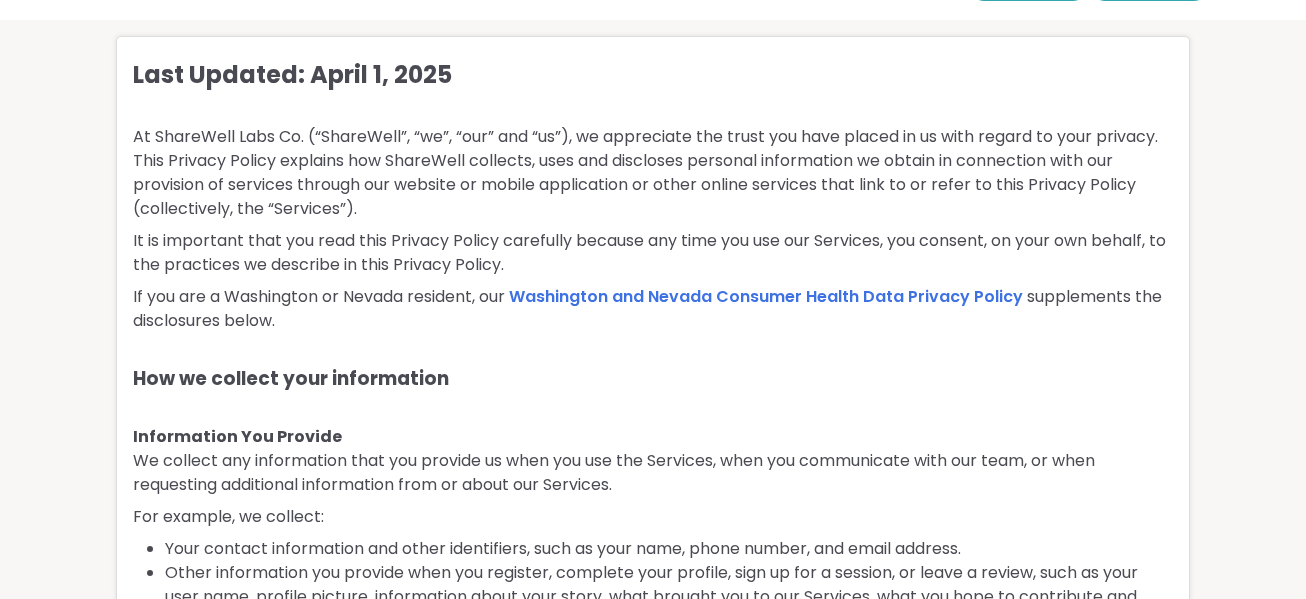 scroll, scrollTop: 0, scrollLeft: 0, axis: both 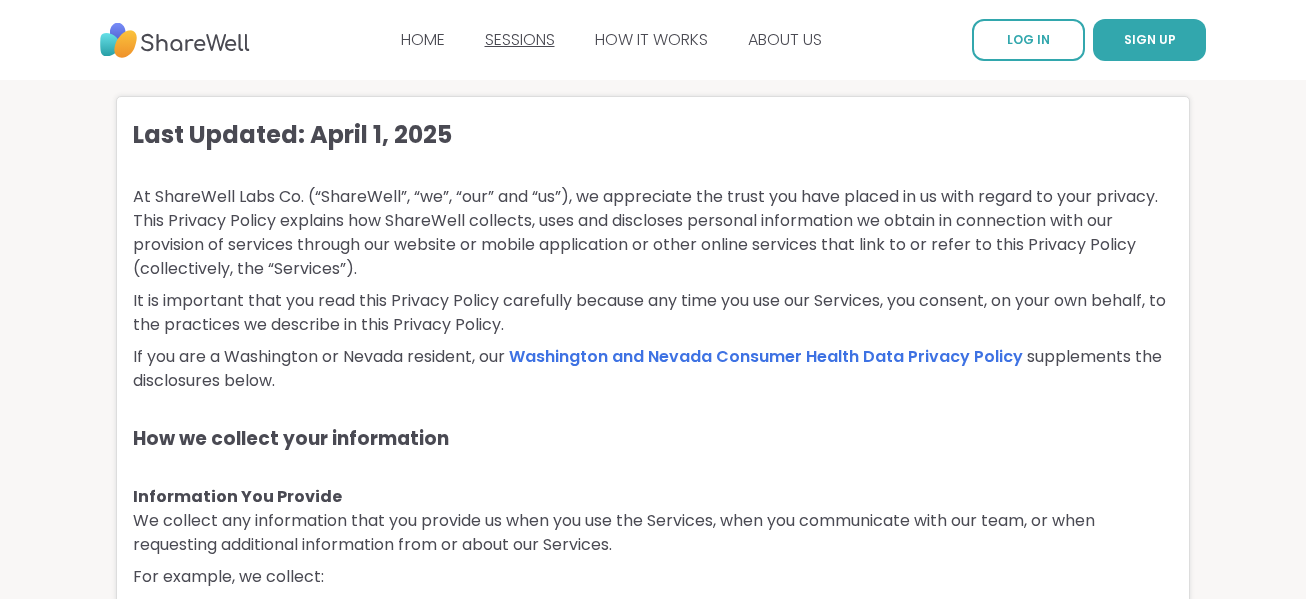 click on "SESSIONS" at bounding box center [520, 39] 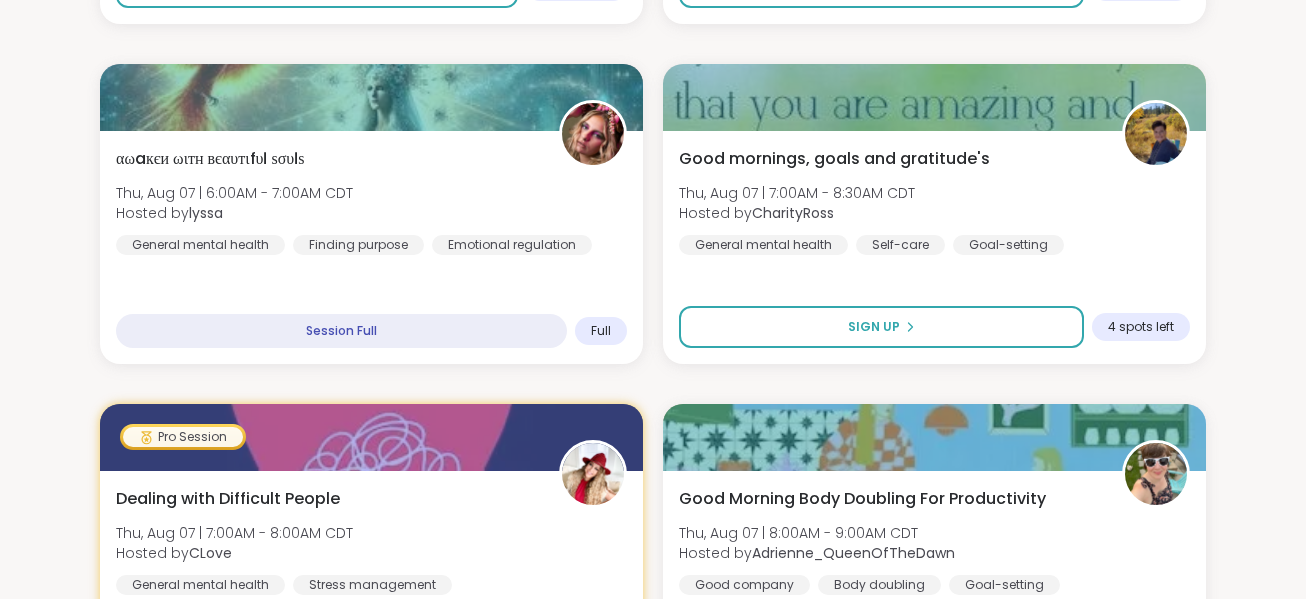 scroll, scrollTop: 3960, scrollLeft: 0, axis: vertical 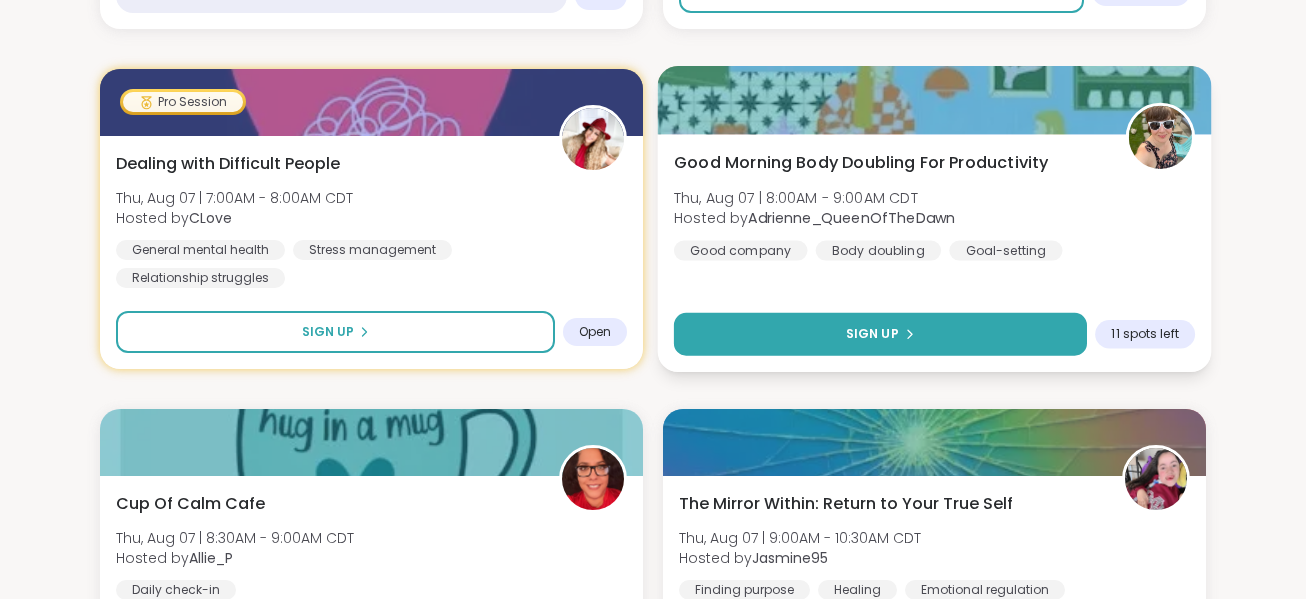 click on "Sign Up" at bounding box center [872, 334] 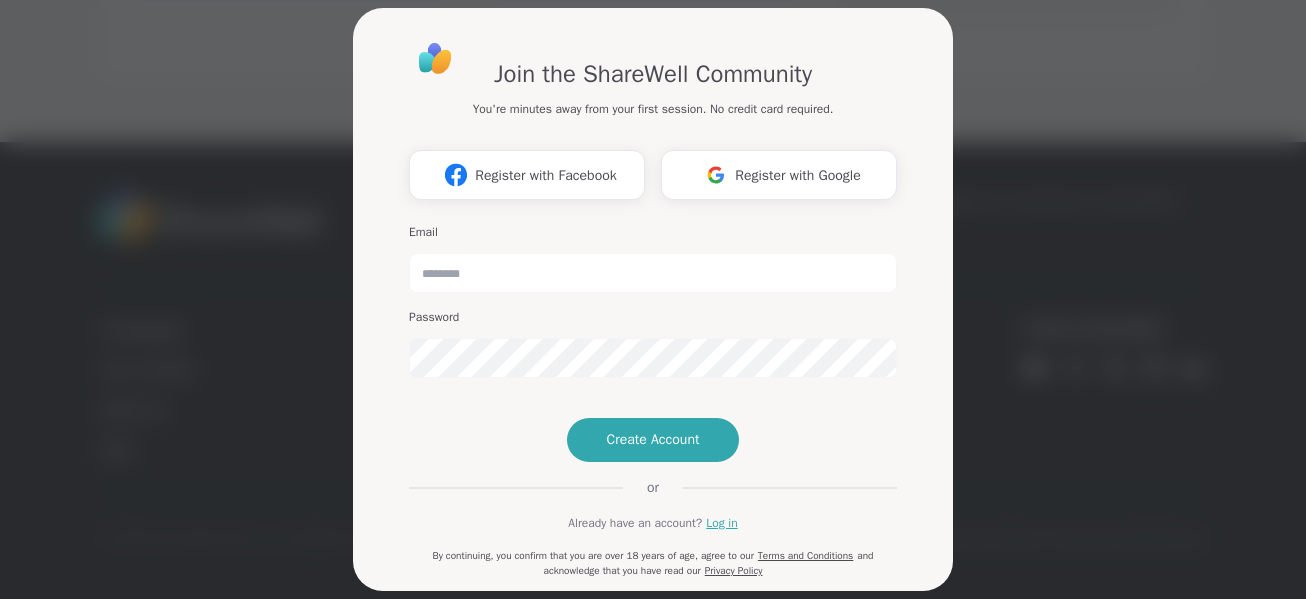 scroll, scrollTop: 0, scrollLeft: 0, axis: both 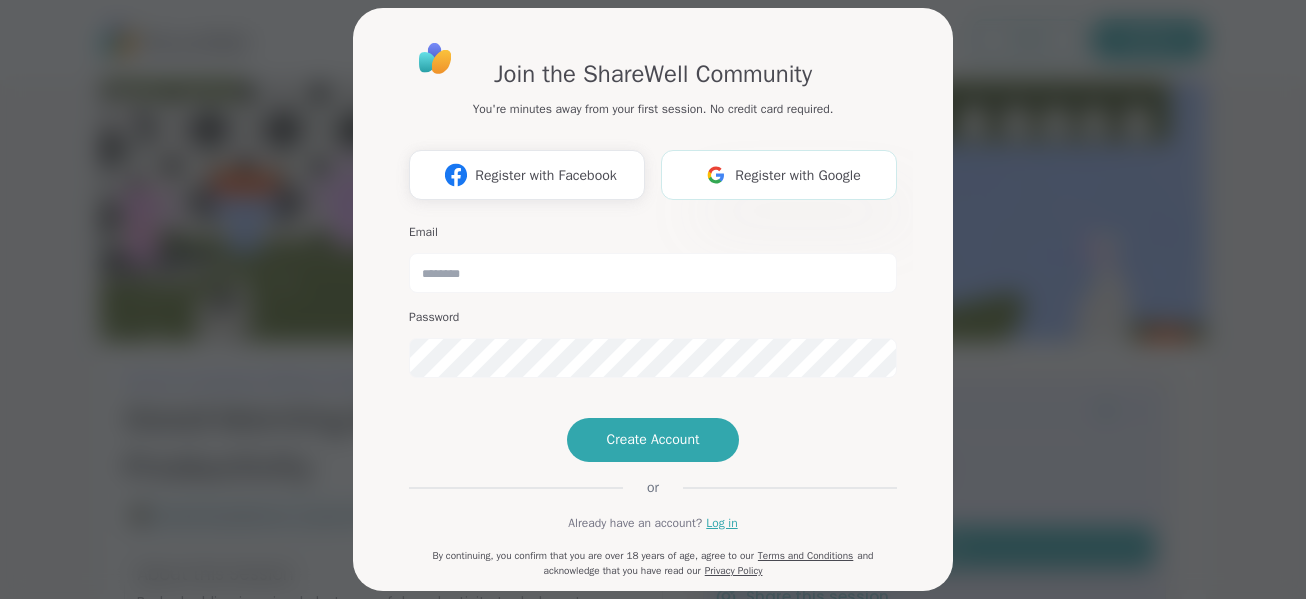 click on "Register with Google" at bounding box center [779, 175] 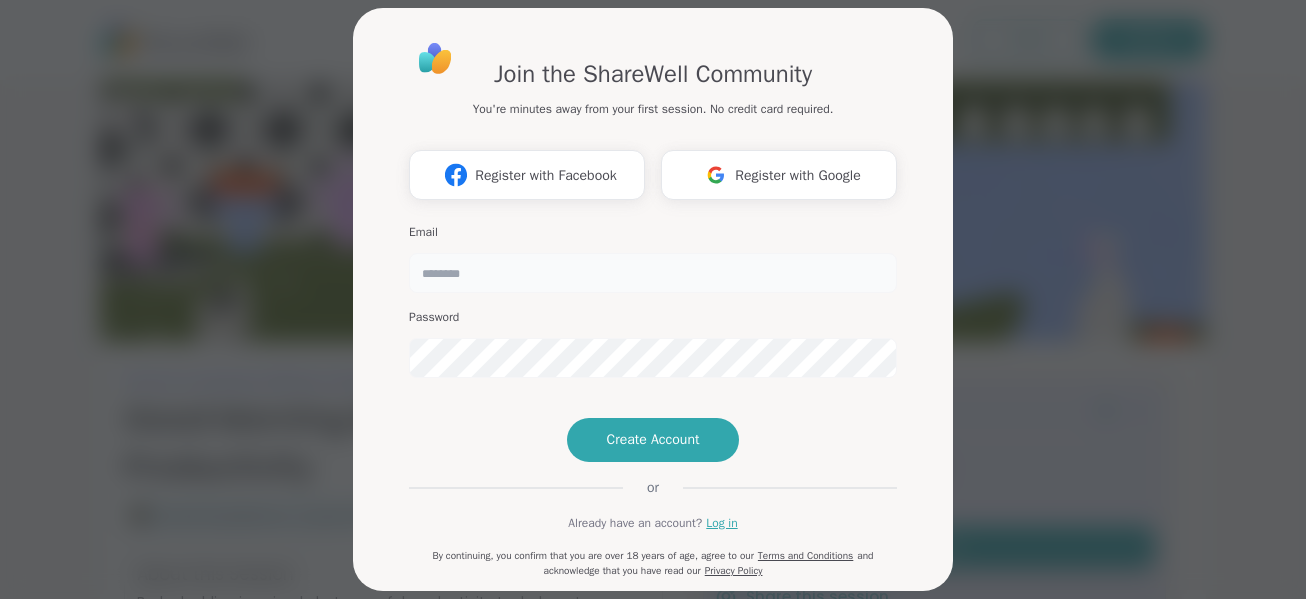 click at bounding box center [653, 273] 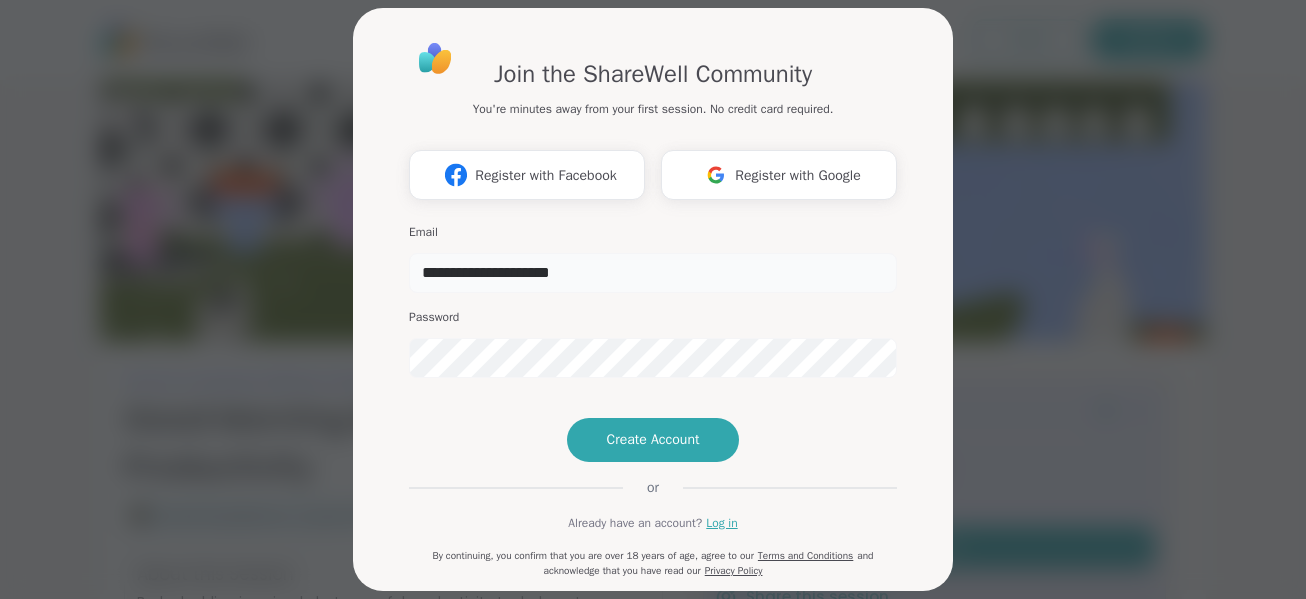 type on "**********" 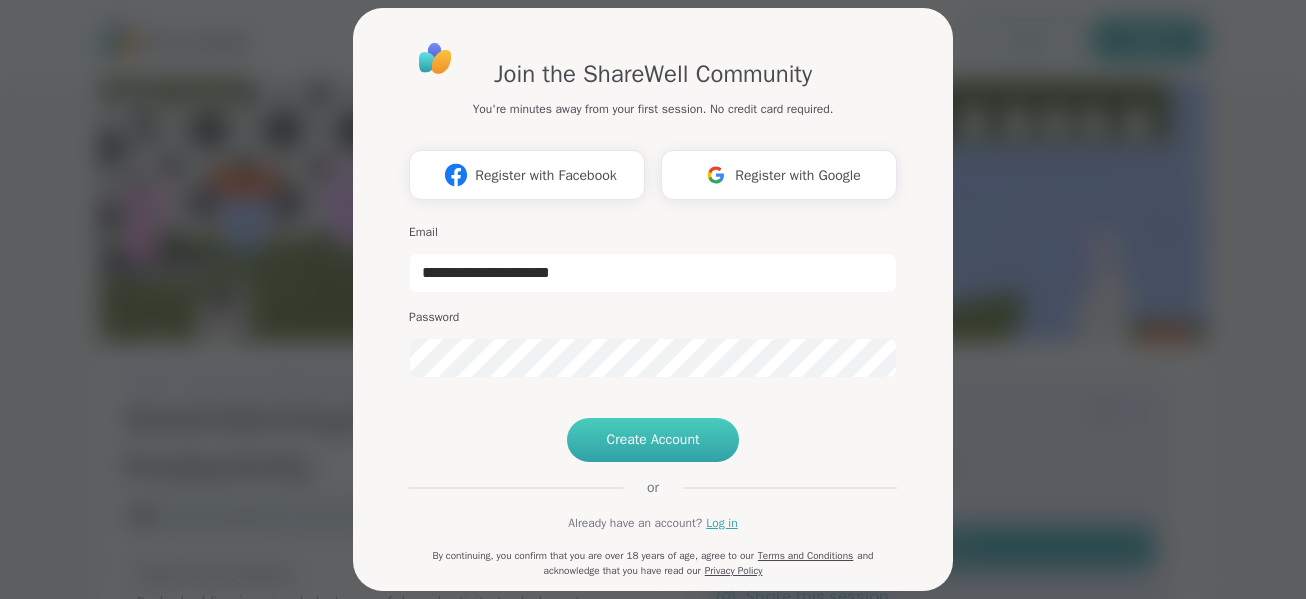 click on "Create Account" at bounding box center (653, 440) 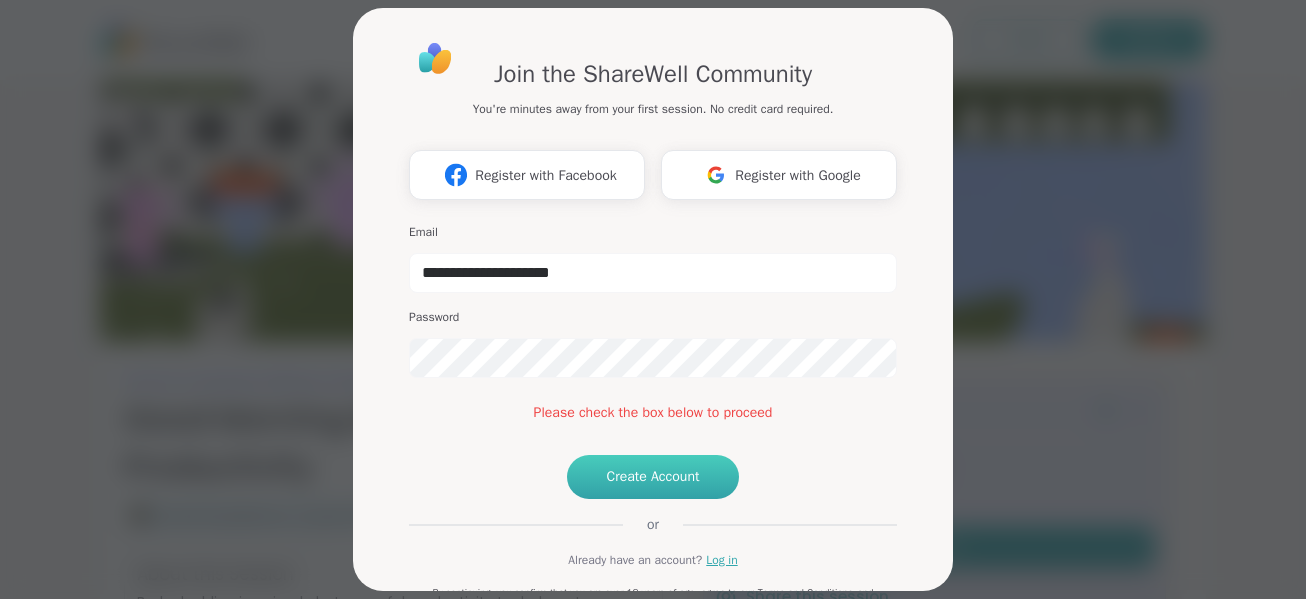 click on "Create Account" at bounding box center [653, 477] 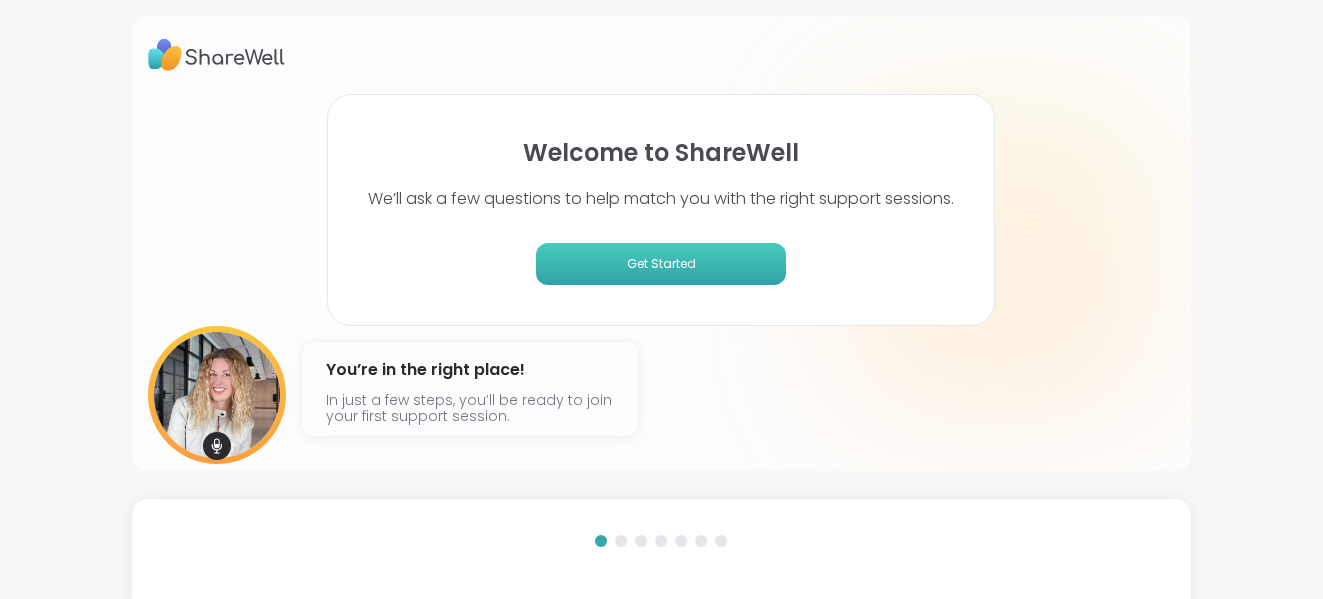 click on "Get Started" at bounding box center [661, 264] 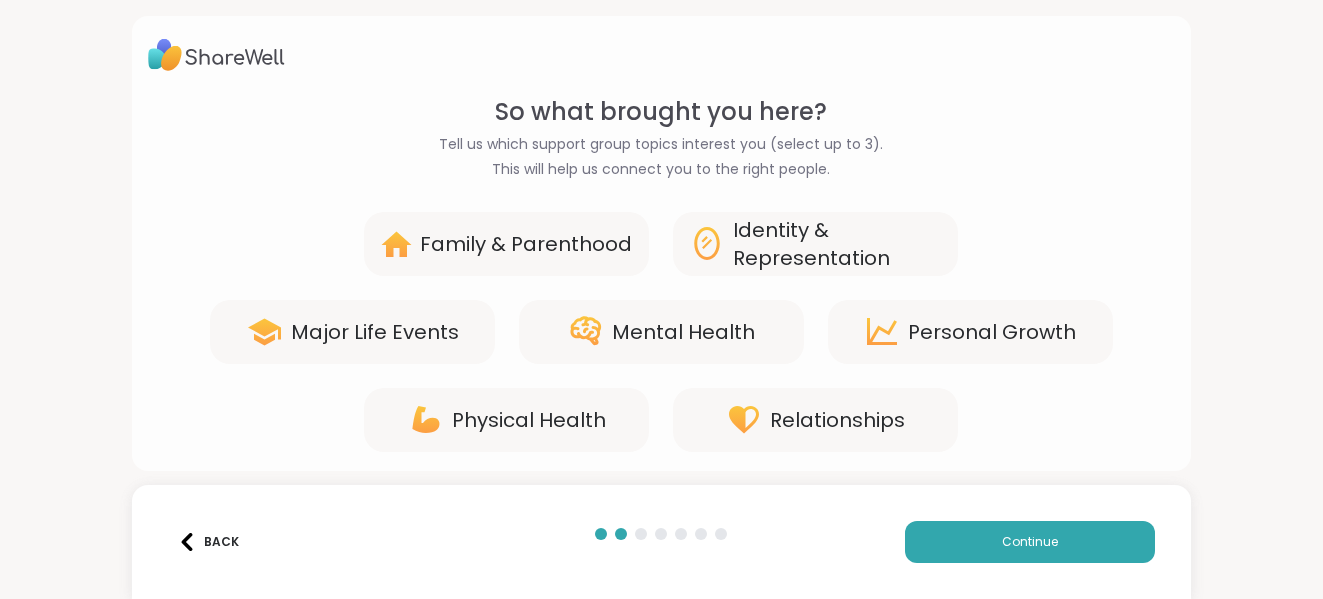 click on "Major Life Events" at bounding box center (375, 332) 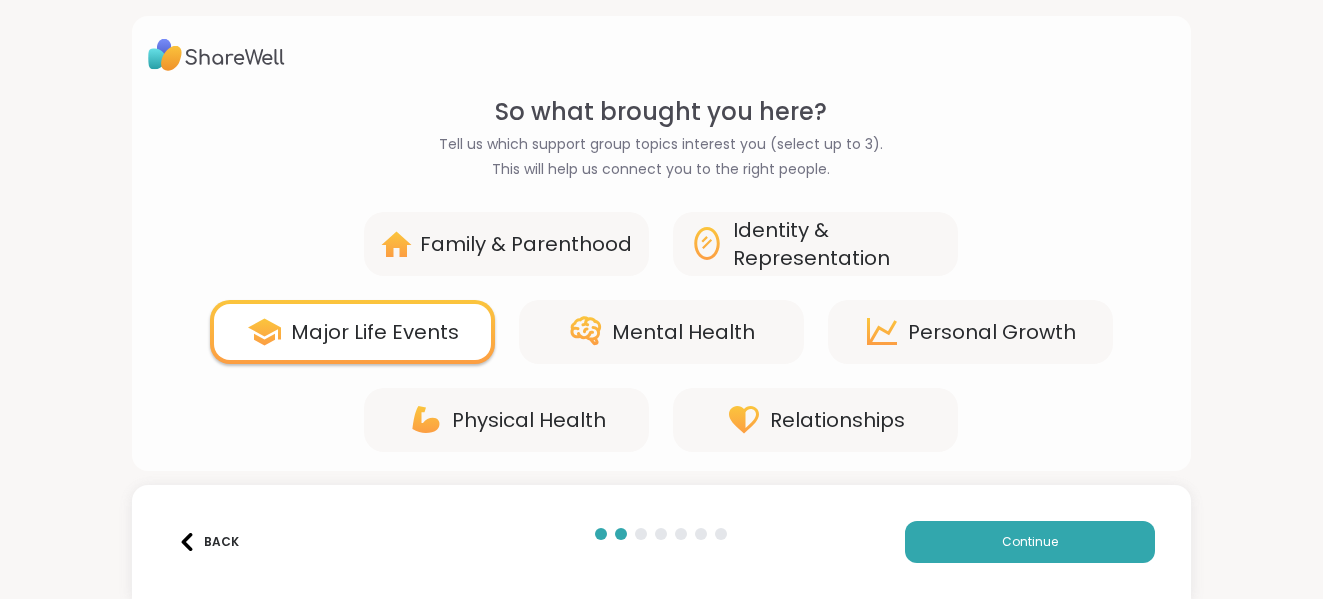 click on "Mental Health" at bounding box center [683, 332] 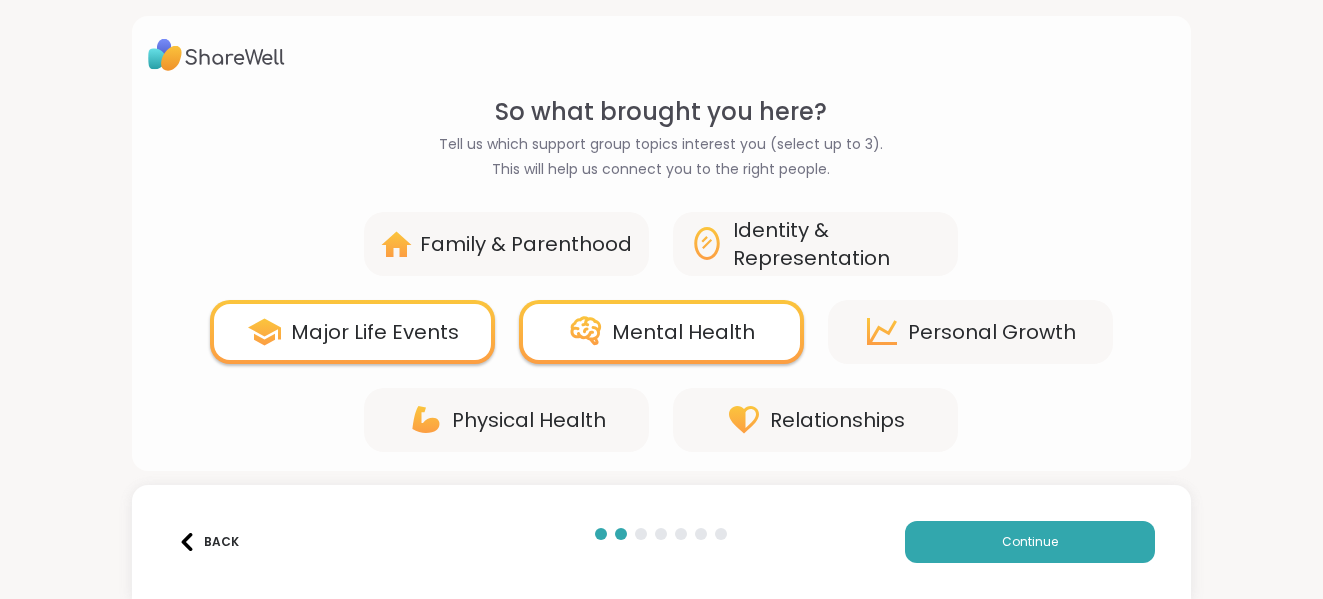 click on "Personal Growth" at bounding box center (970, 332) 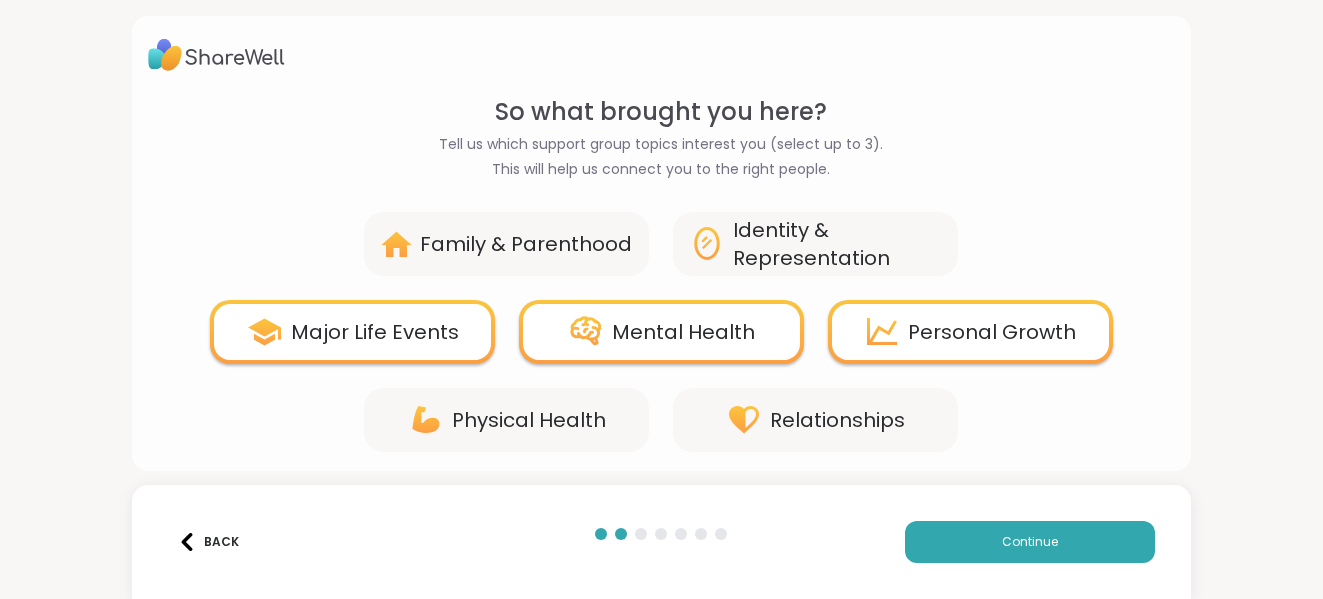 click on "Personal Growth" at bounding box center [992, 332] 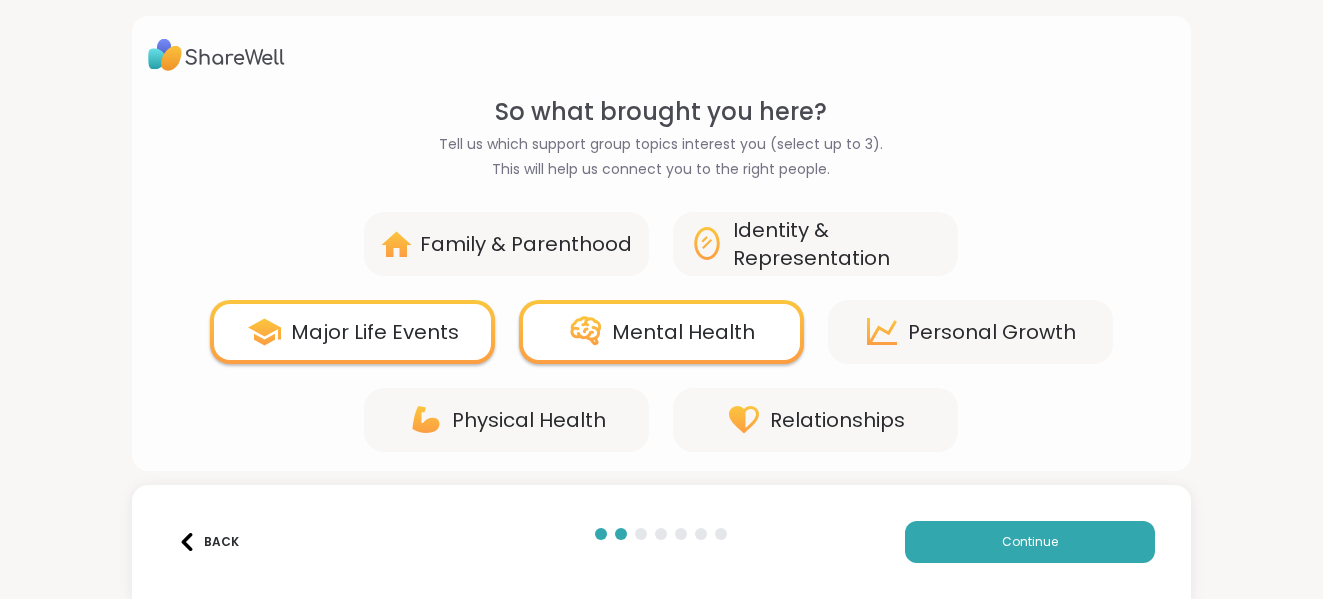 click on "Personal Growth" at bounding box center (992, 332) 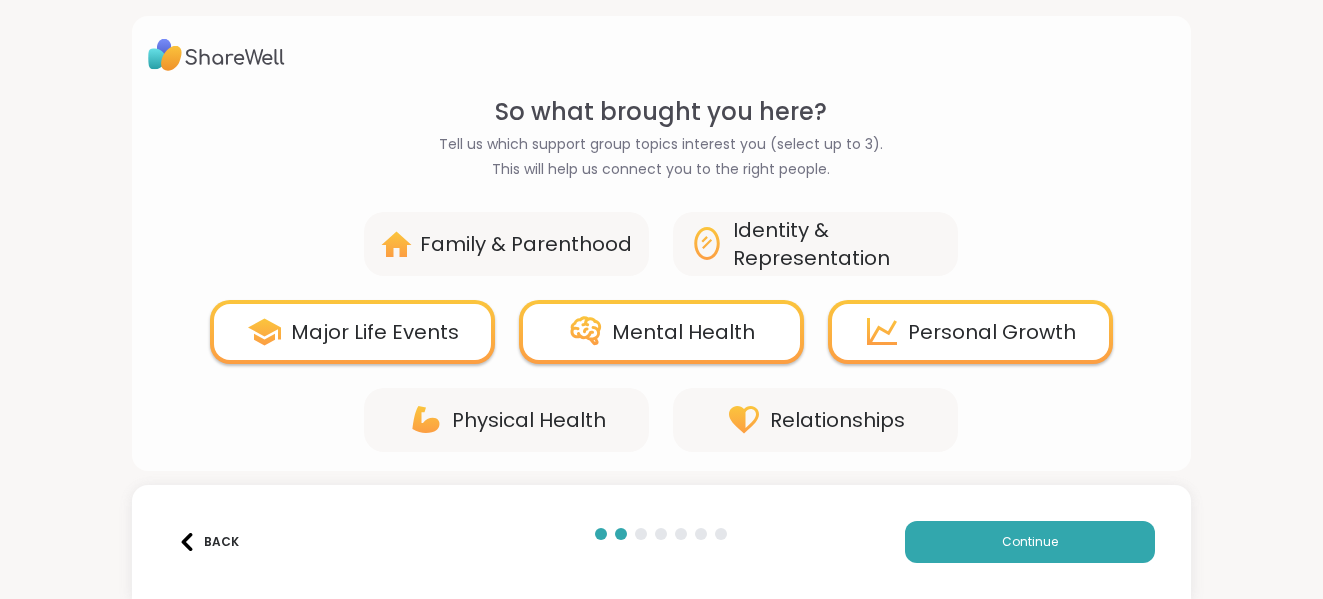 click on "Relationships" at bounding box center [837, 420] 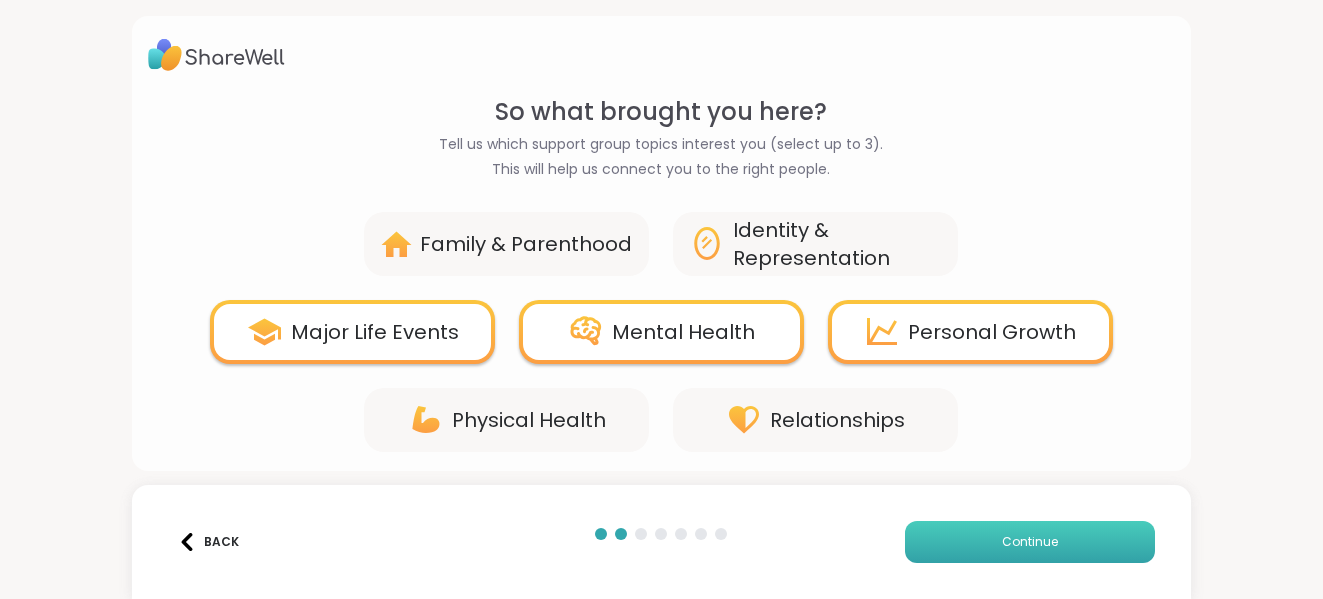 click on "Continue" at bounding box center (1030, 542) 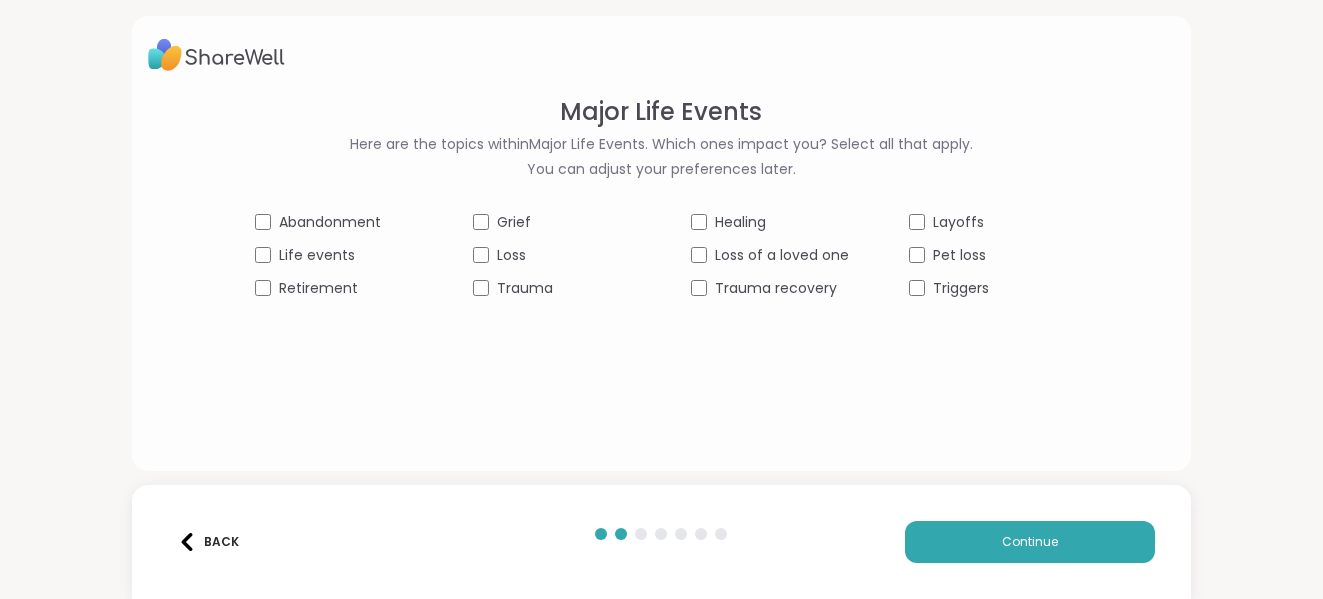 click on "Loss" at bounding box center (552, 255) 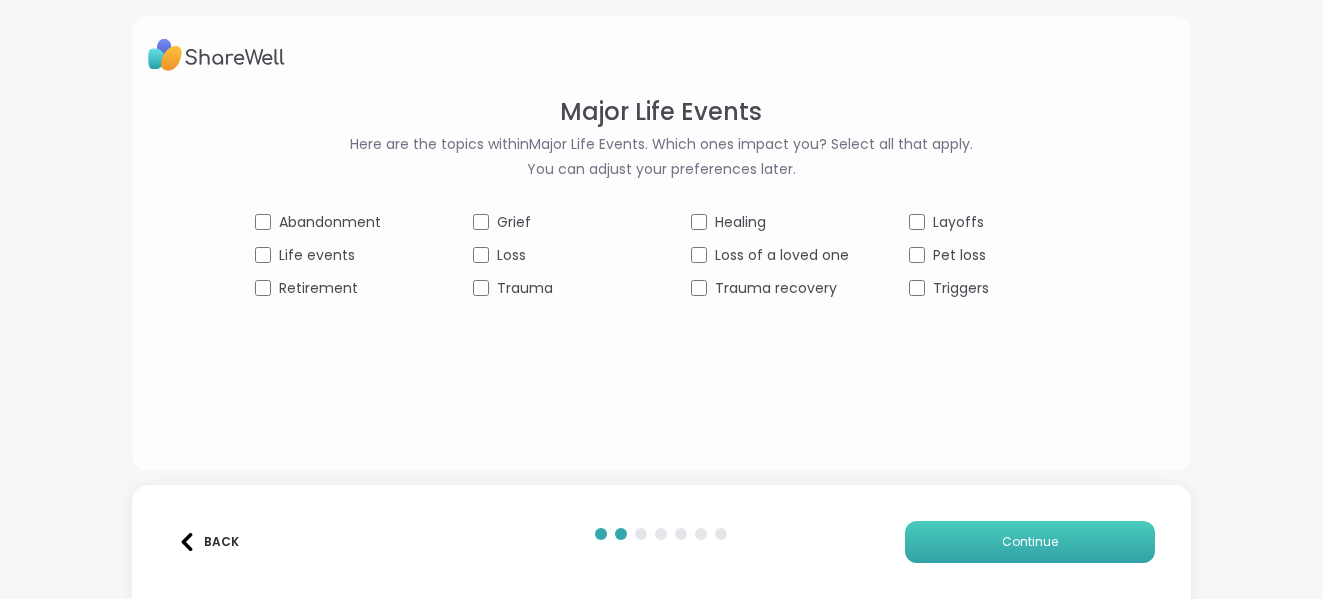 click on "Continue" at bounding box center [1030, 542] 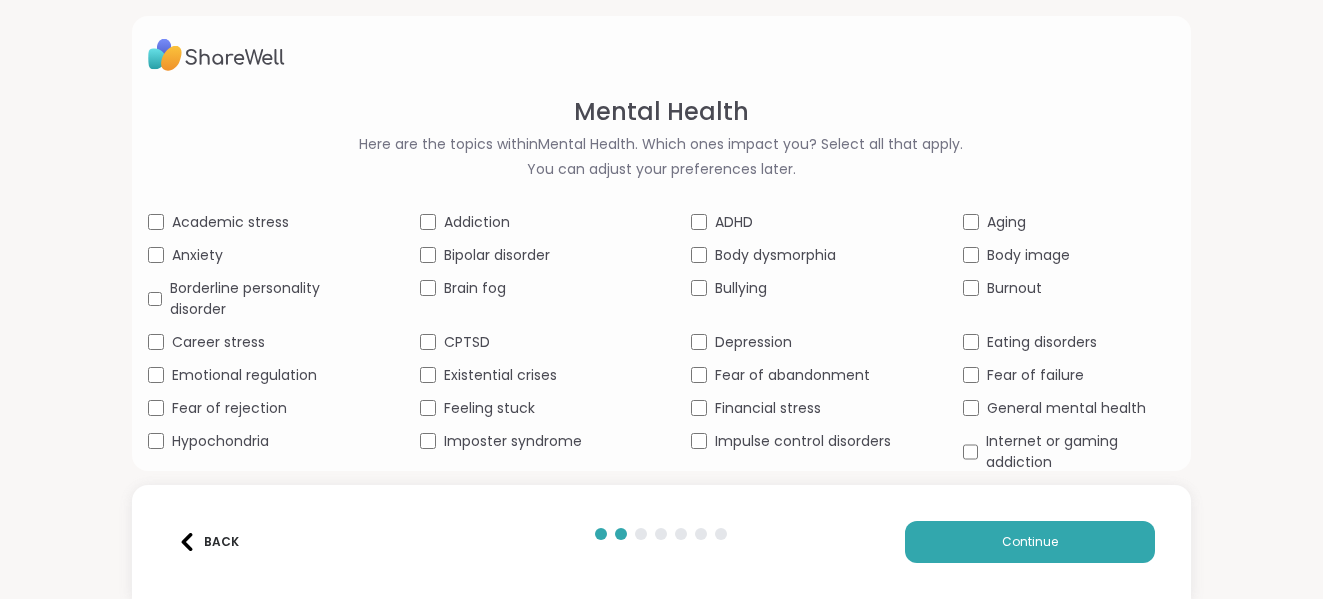 click on "Emotional regulation" at bounding box center [254, 375] 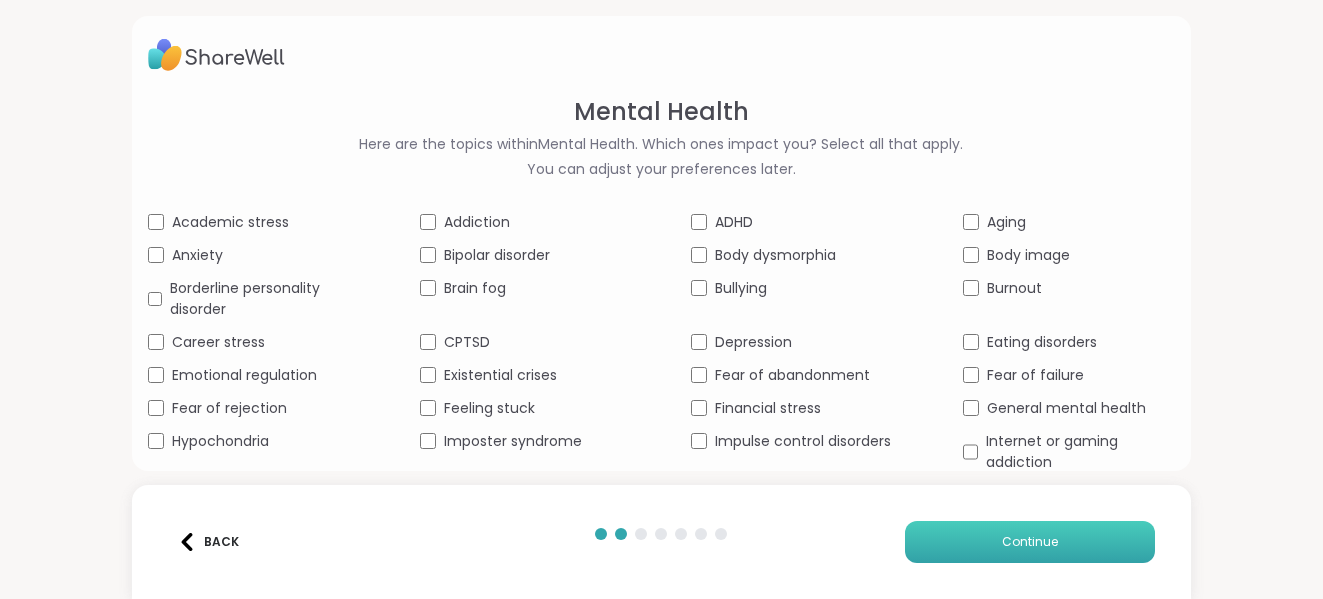 click on "Continue" at bounding box center (1030, 542) 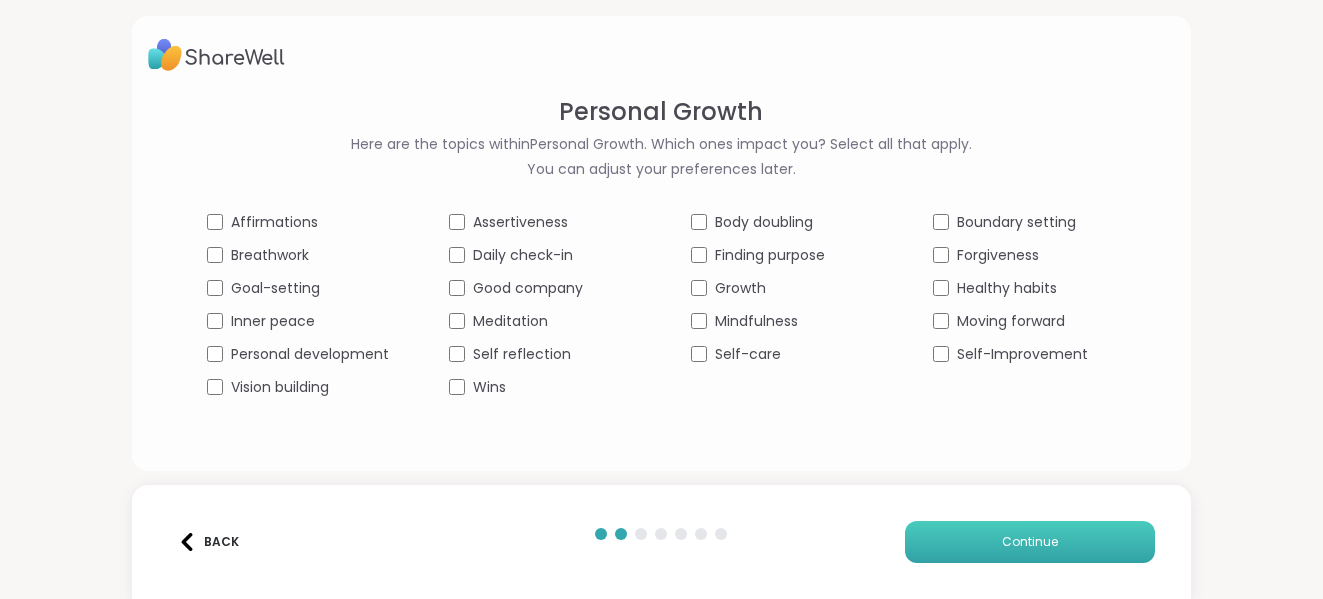 click on "Continue" at bounding box center [1030, 542] 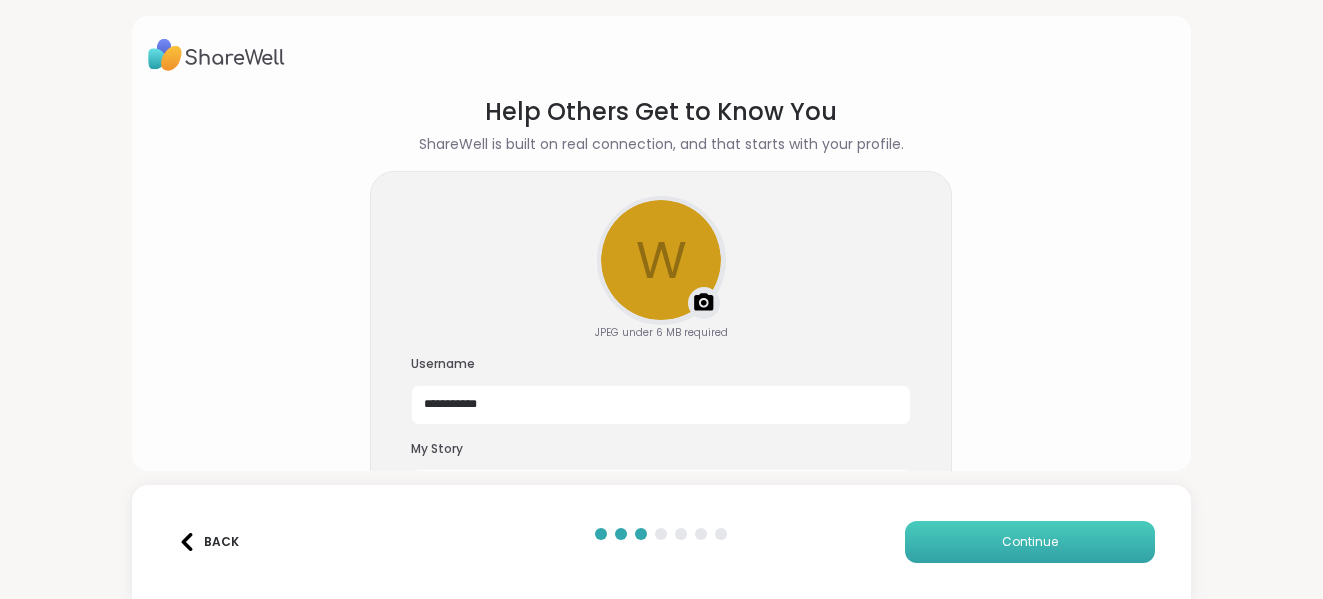 click on "Continue" at bounding box center (1030, 542) 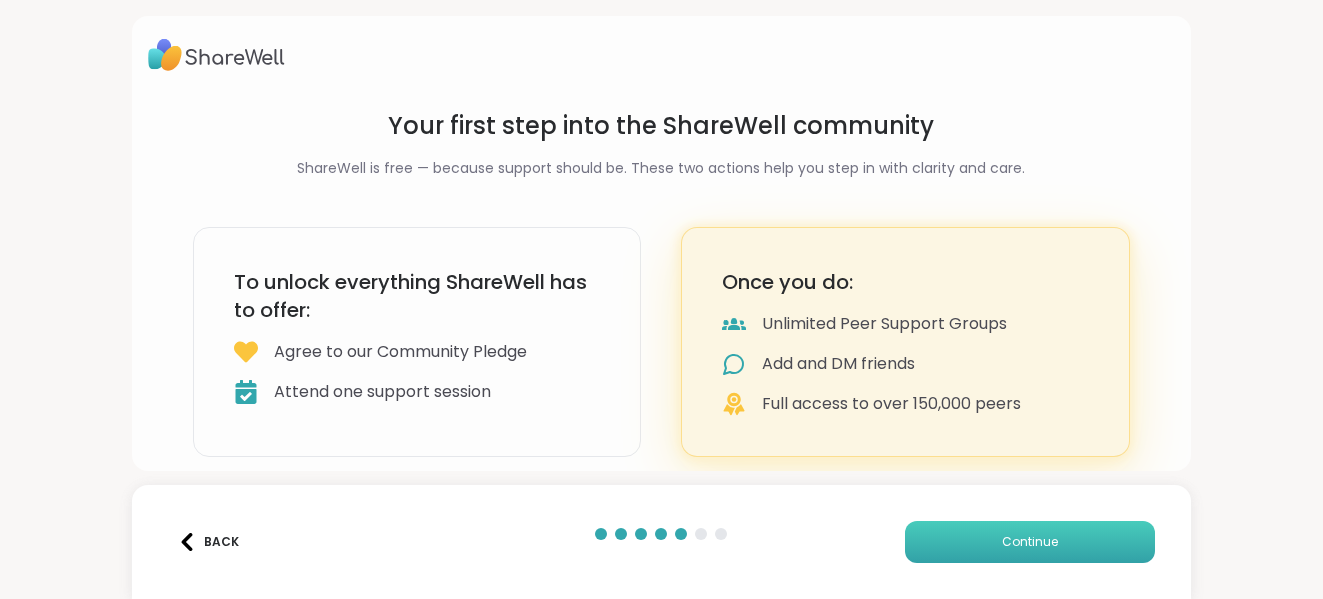 click on "Continue" at bounding box center (1030, 542) 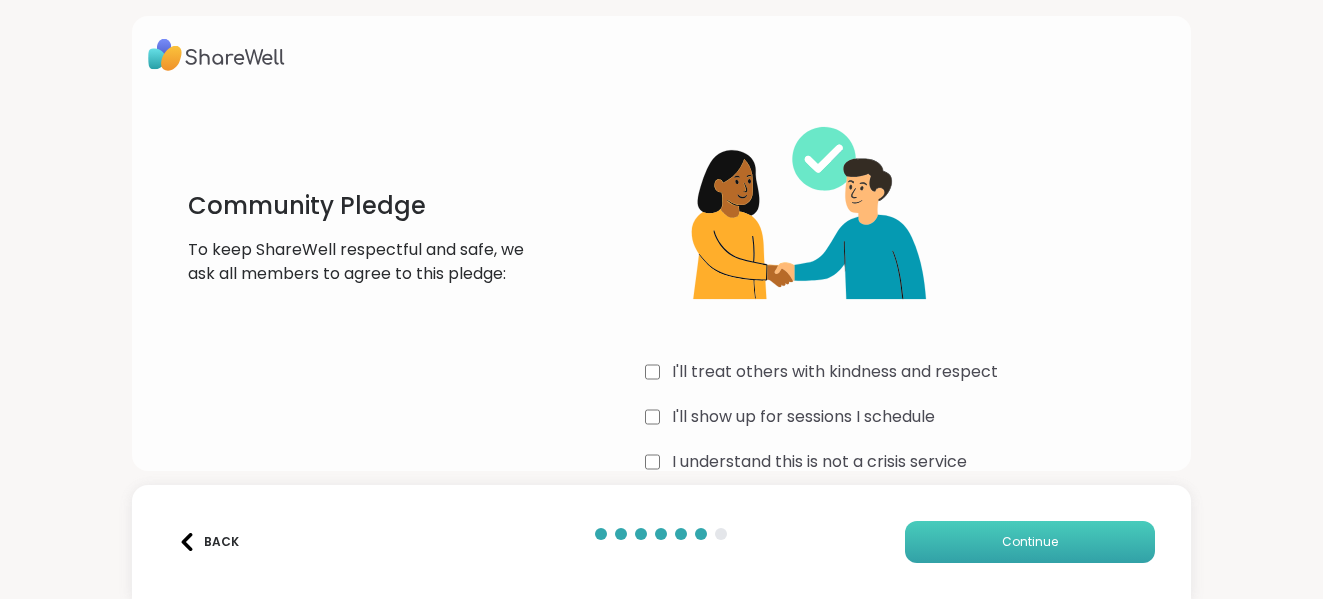 click on "Continue" at bounding box center [1030, 542] 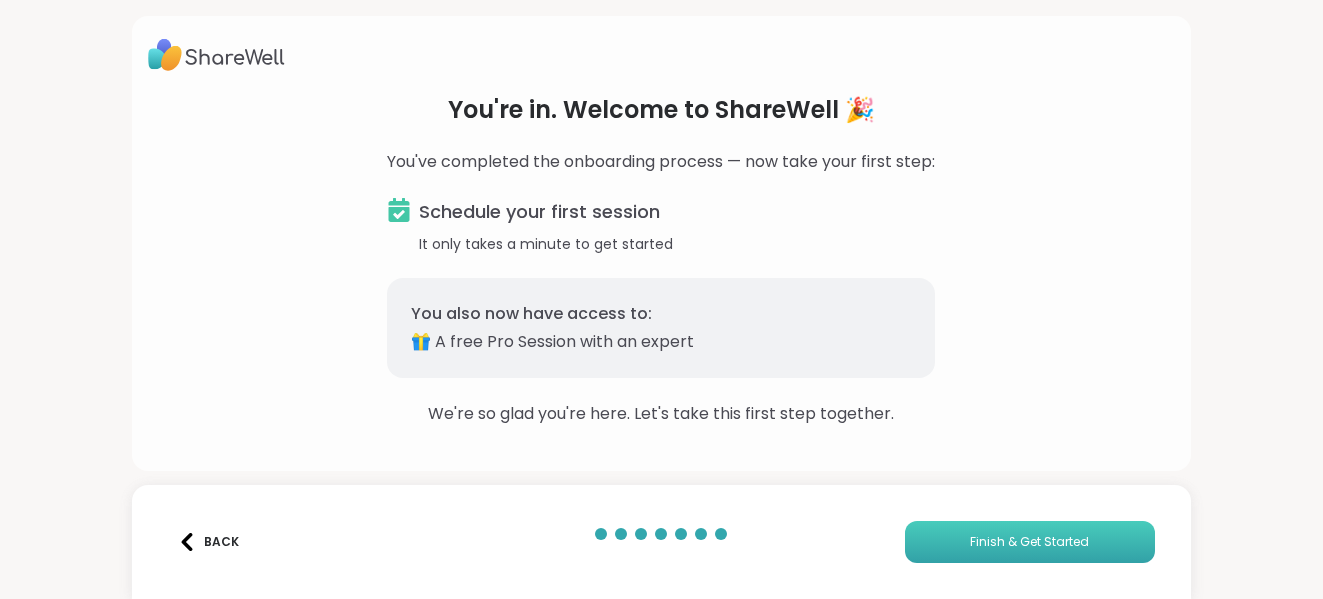 click on "Finish & Get Started" at bounding box center [1029, 542] 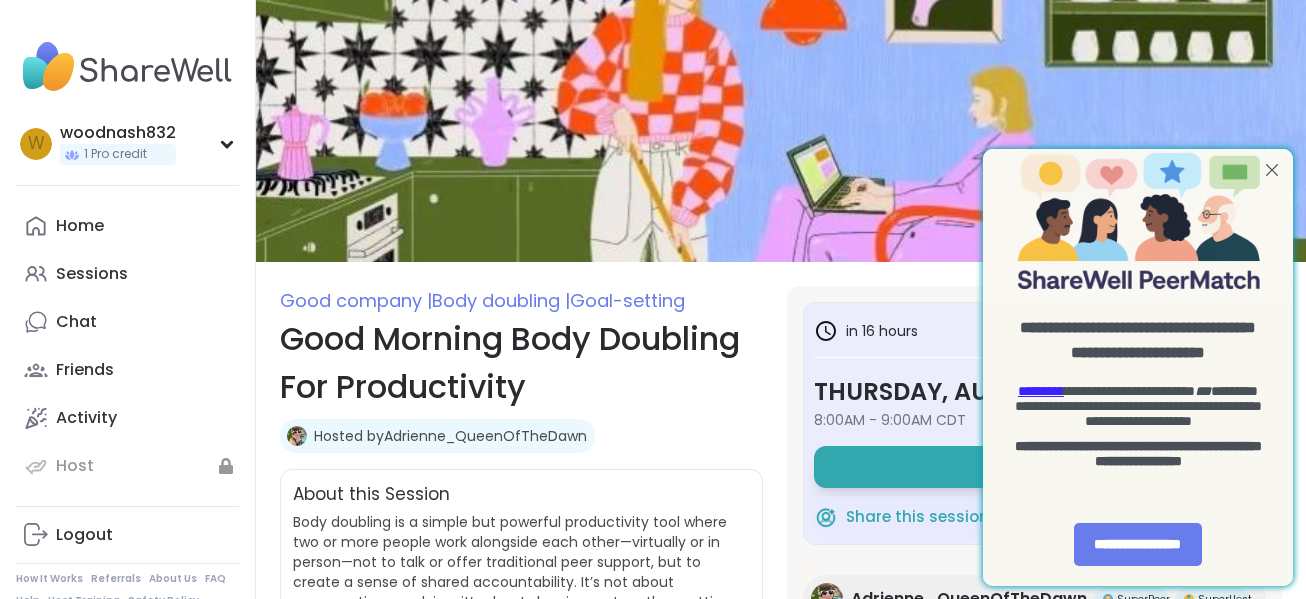 scroll, scrollTop: 0, scrollLeft: 0, axis: both 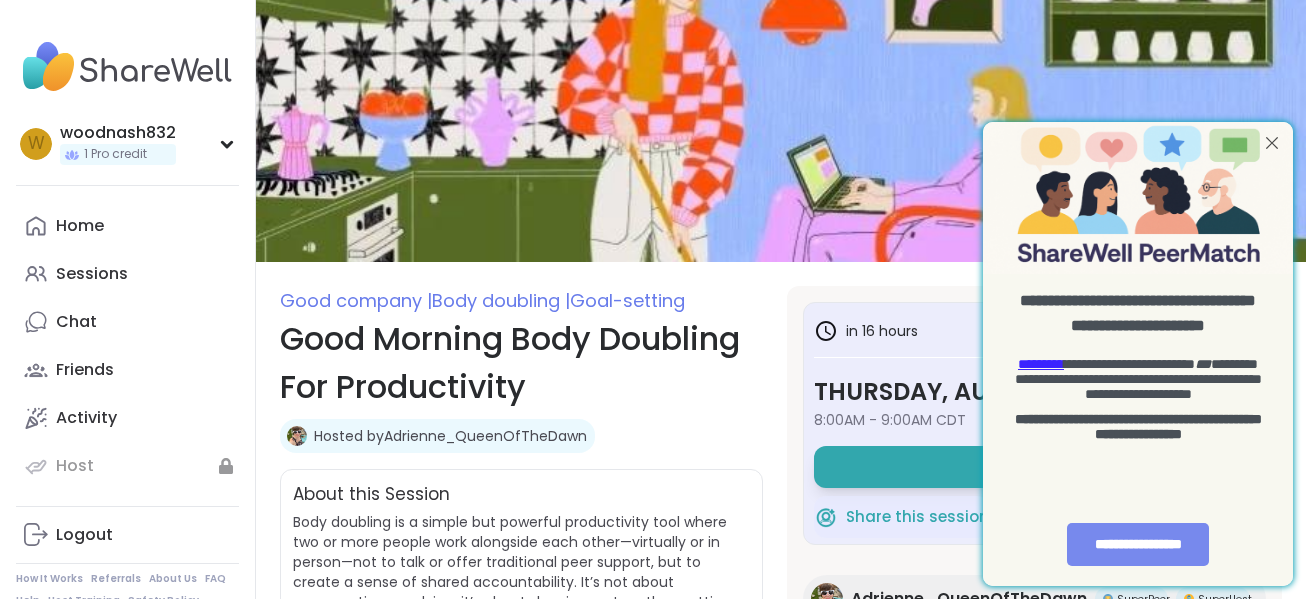 click on "**********" at bounding box center (1138, 544) 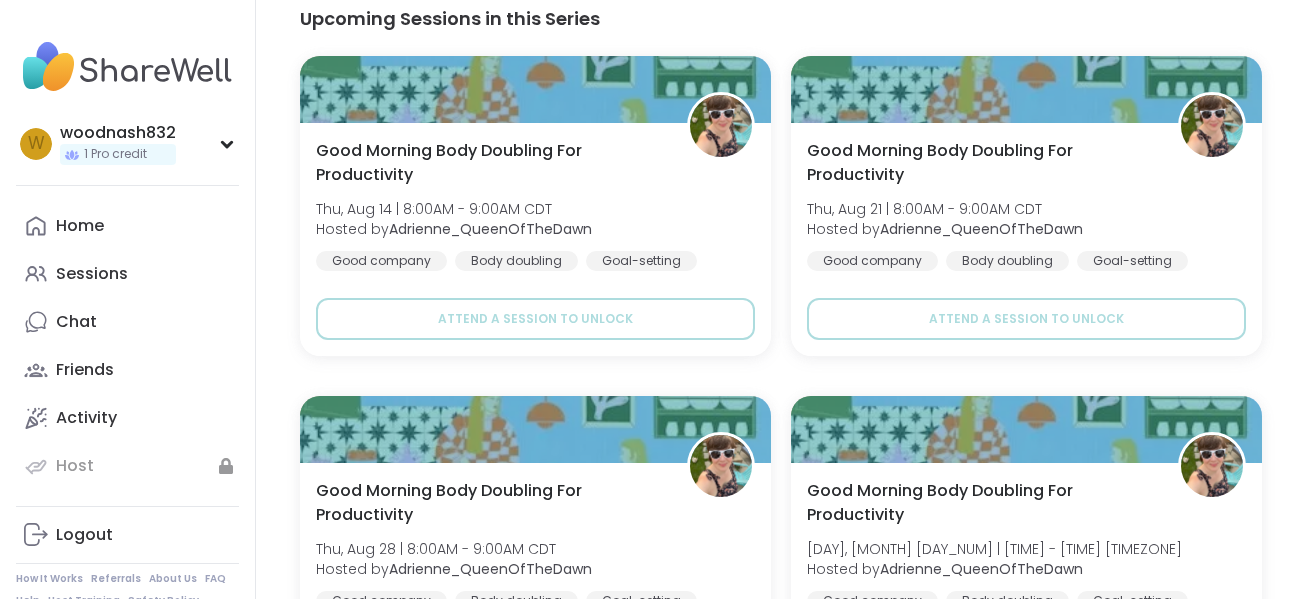 scroll, scrollTop: 1880, scrollLeft: 0, axis: vertical 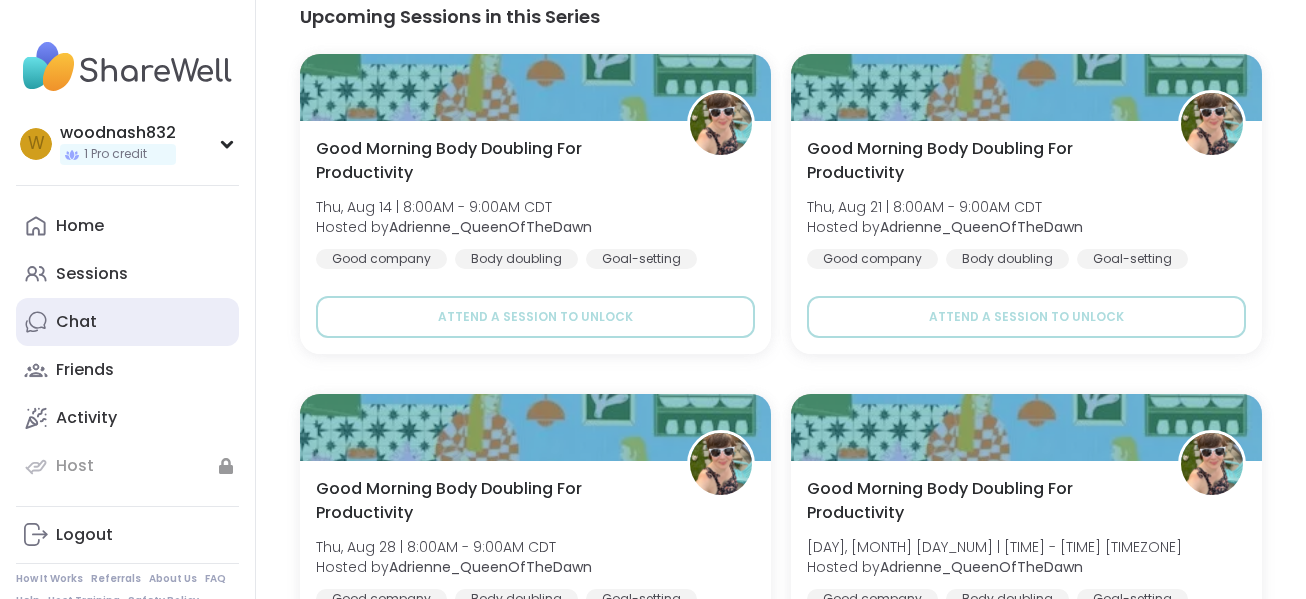 click on "Chat" at bounding box center [76, 322] 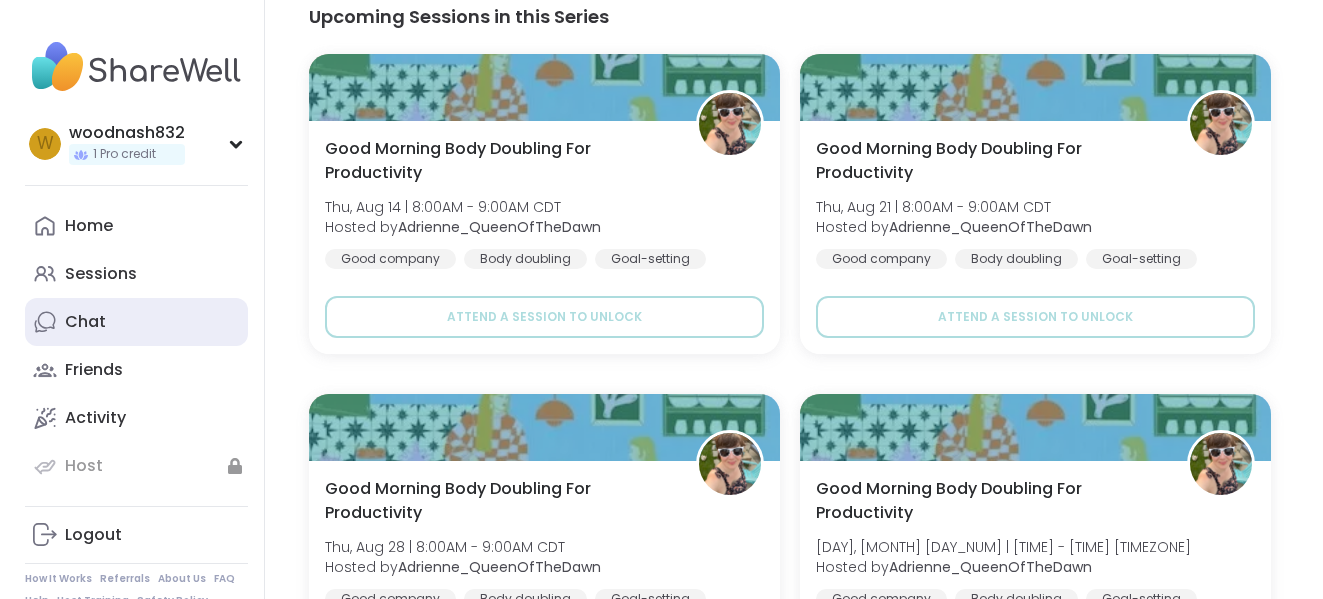 scroll, scrollTop: 0, scrollLeft: 0, axis: both 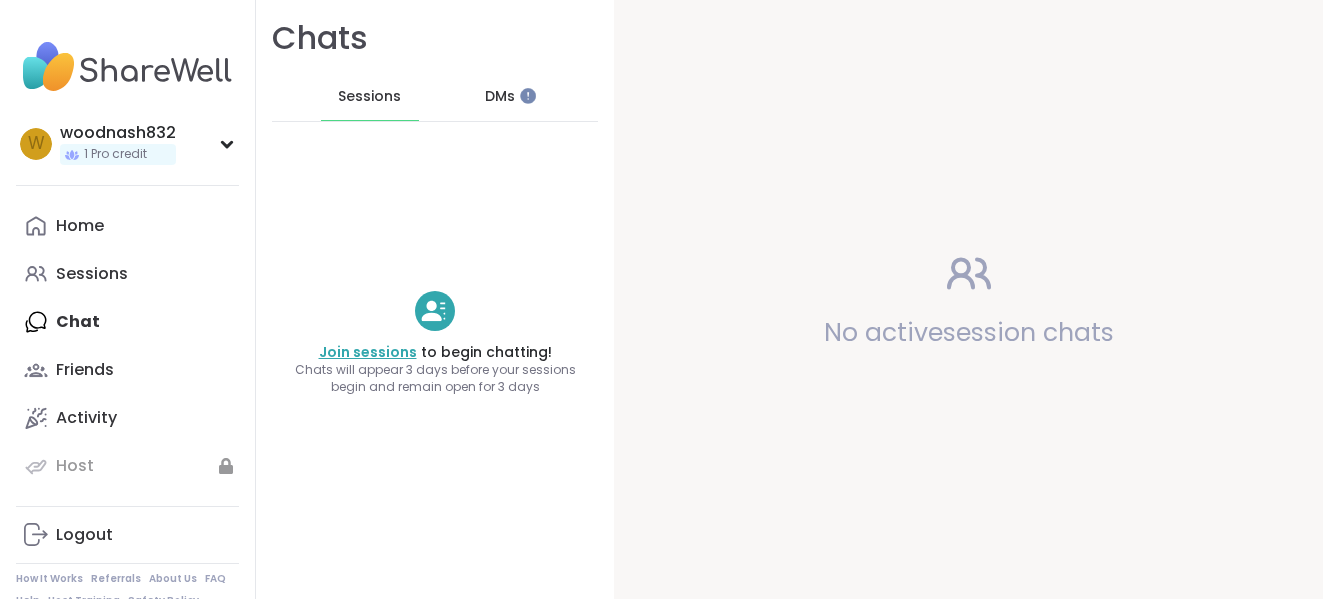 click on "Join sessions" at bounding box center [368, 352] 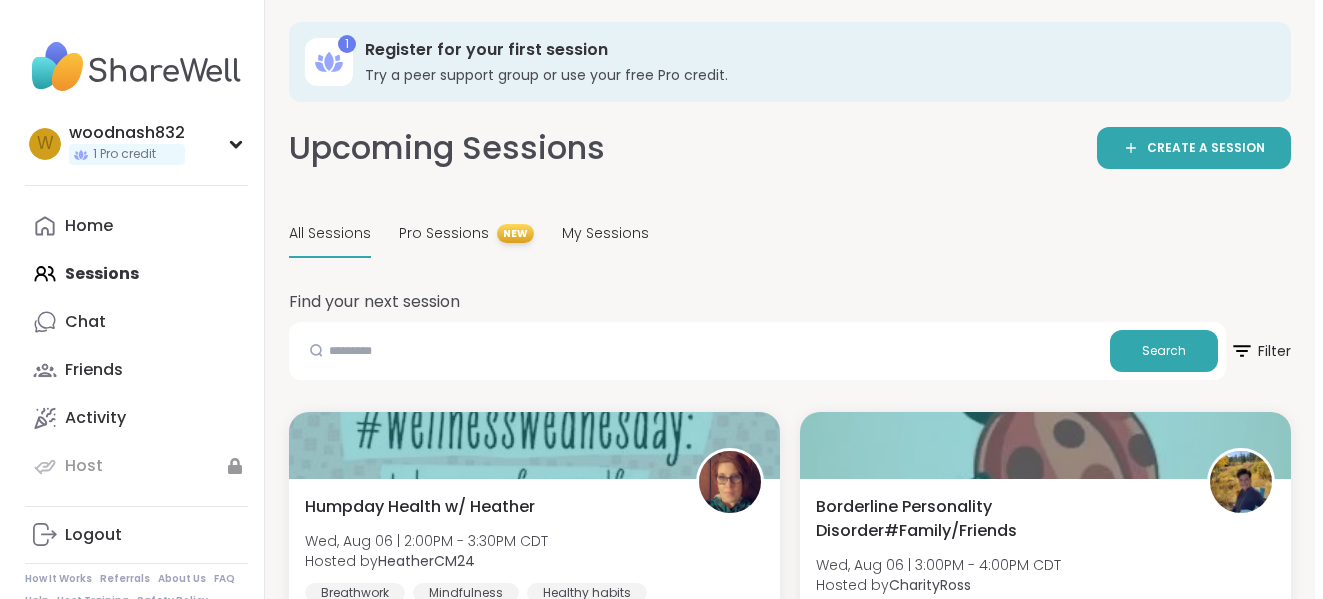 scroll, scrollTop: 0, scrollLeft: 0, axis: both 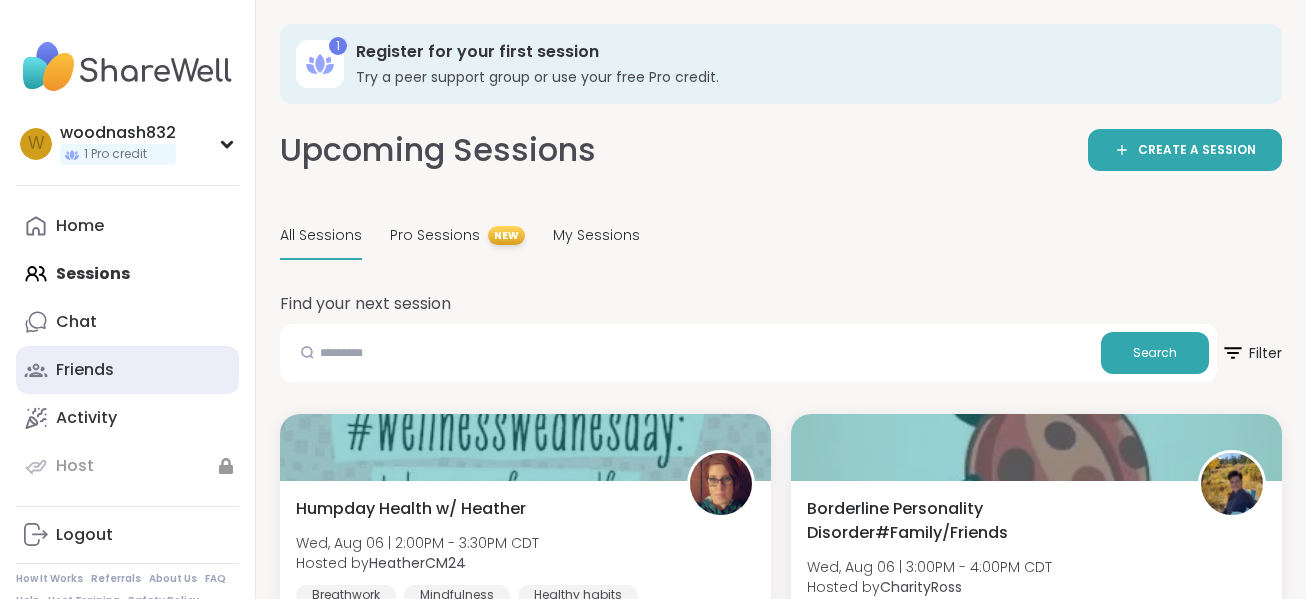 click on "Friends" at bounding box center [85, 370] 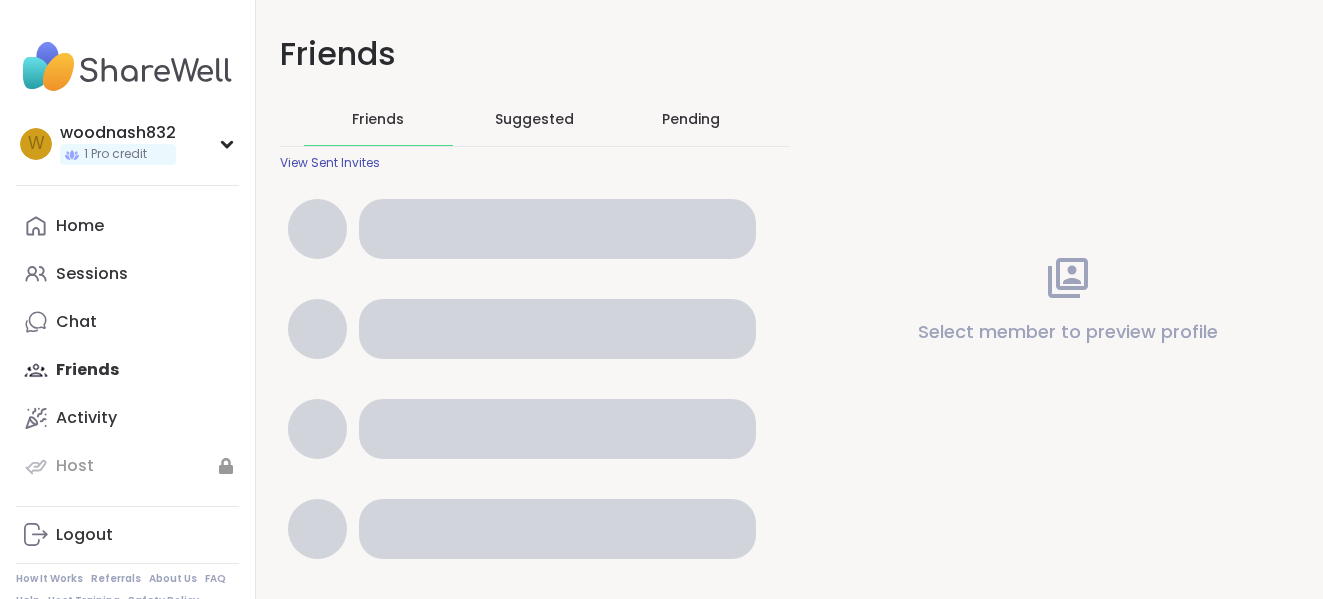 scroll, scrollTop: 0, scrollLeft: 0, axis: both 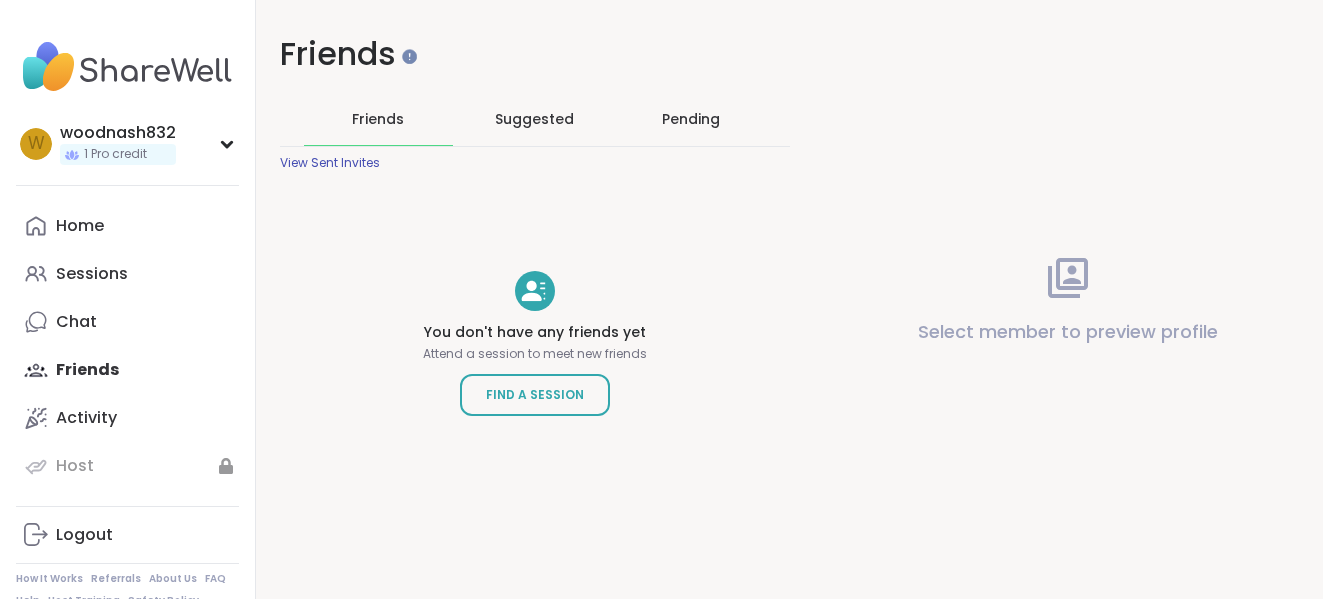 click on "View Sent Invites" at bounding box center (330, 163) 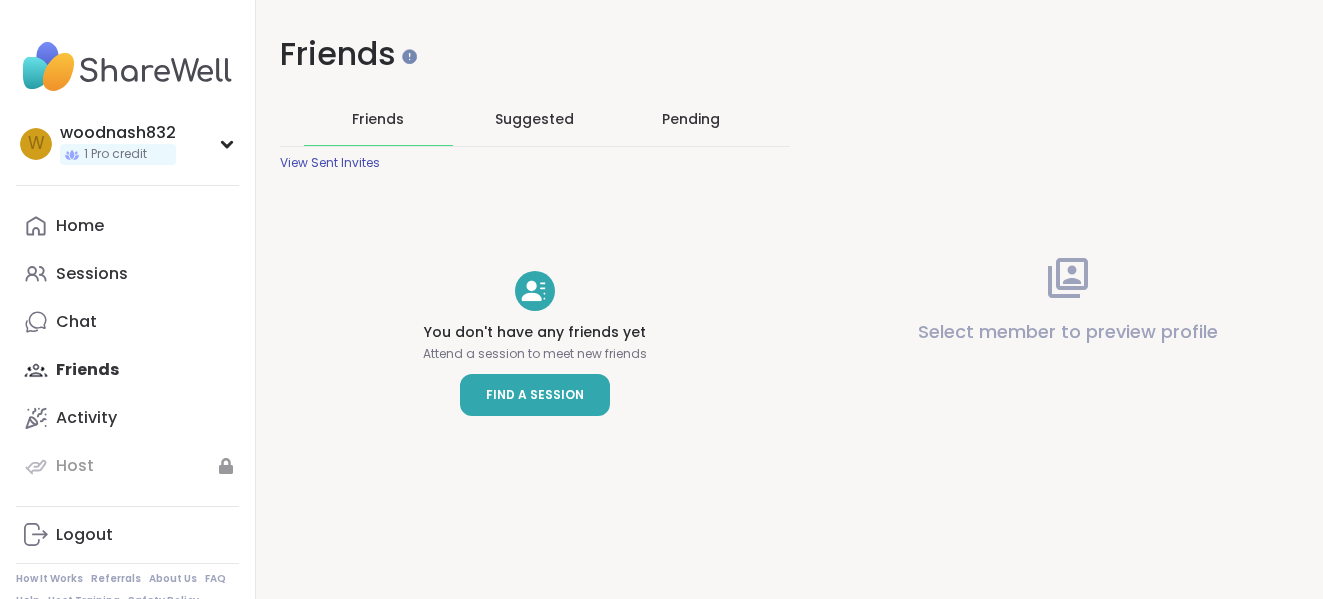 click on "Find a Session" at bounding box center (535, 395) 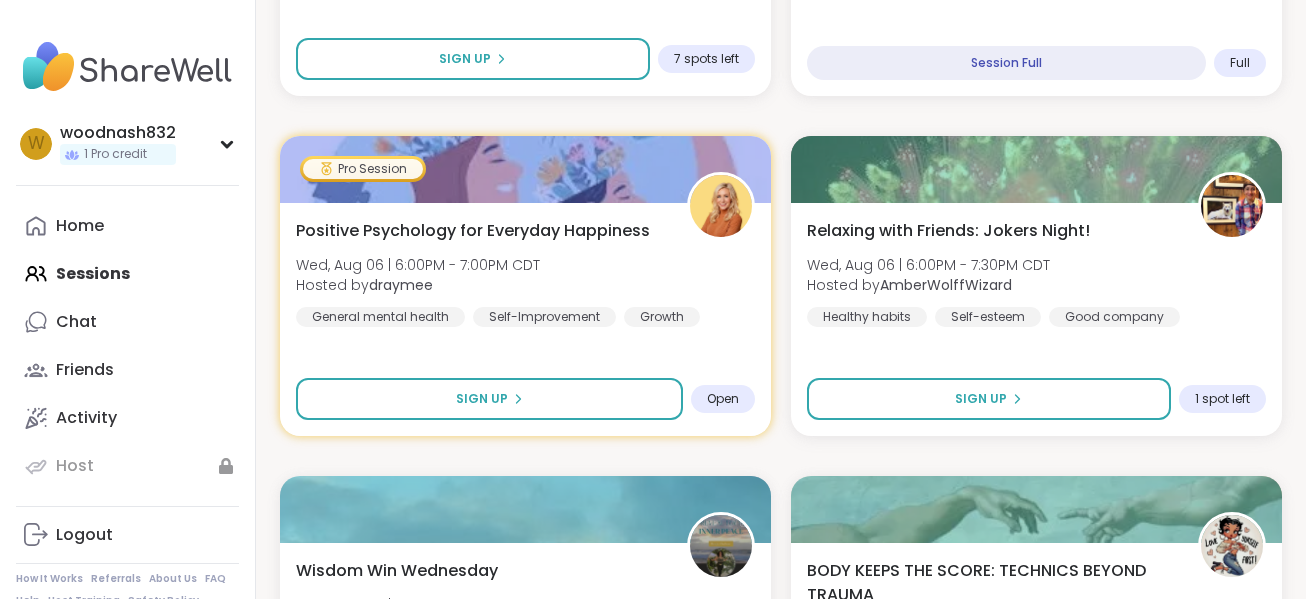 scroll, scrollTop: 1640, scrollLeft: 0, axis: vertical 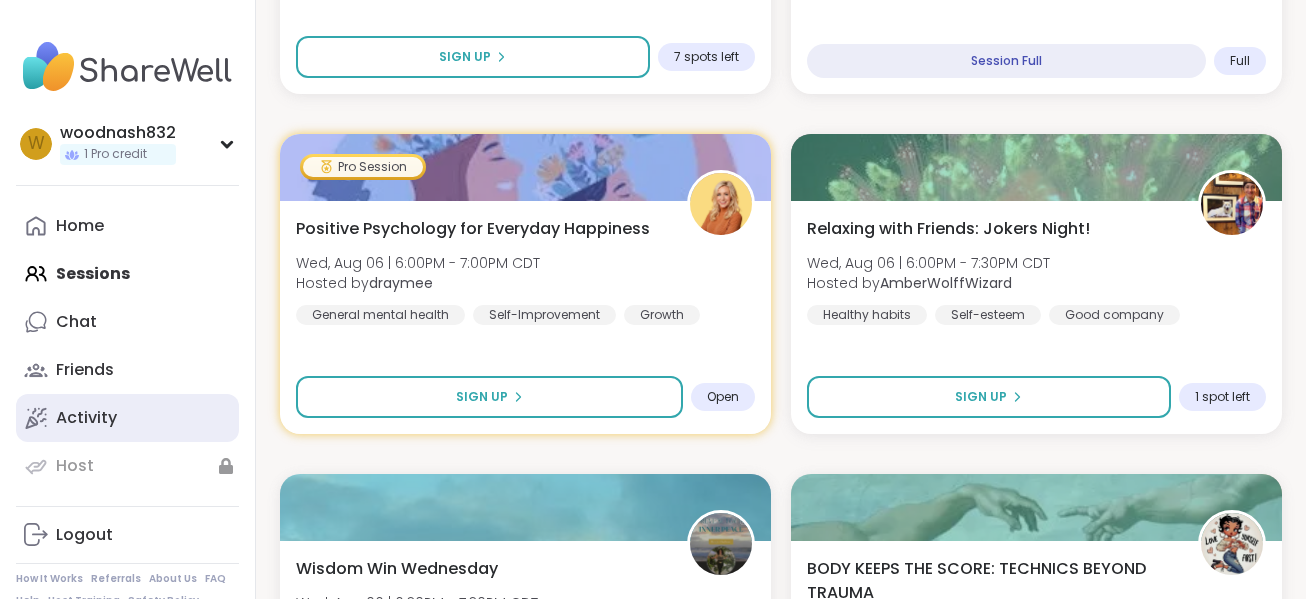 click on "Activity" at bounding box center (127, 418) 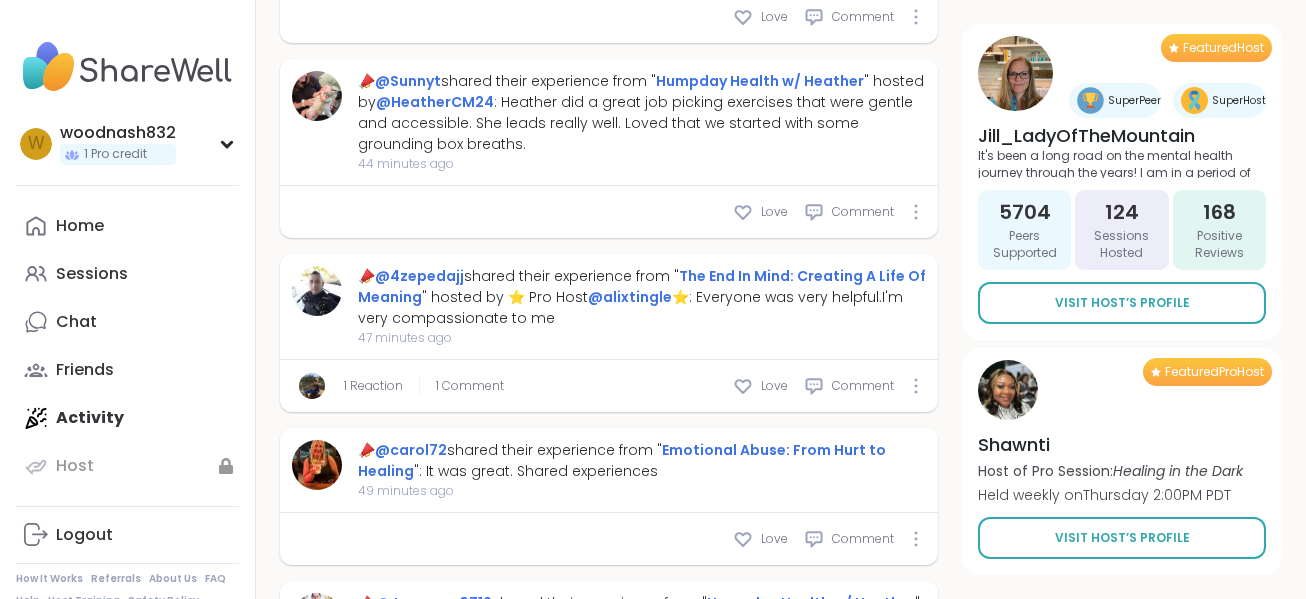 scroll, scrollTop: 1960, scrollLeft: 0, axis: vertical 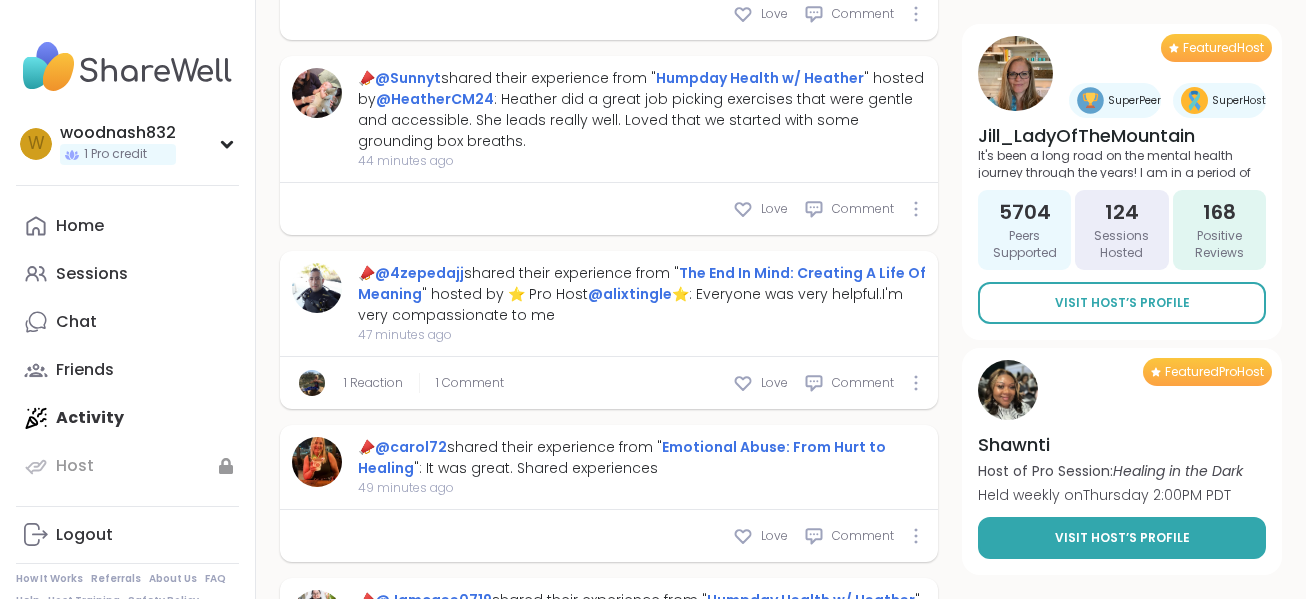 click on "Visit Host’s Profile" at bounding box center (1122, 538) 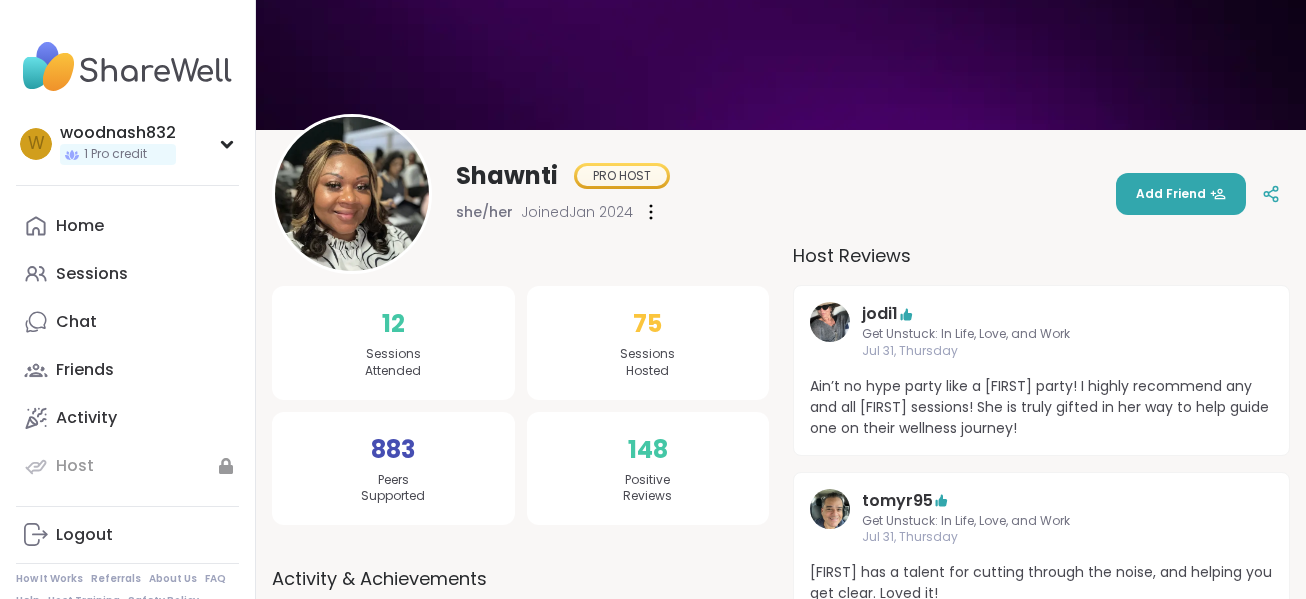 scroll, scrollTop: 80, scrollLeft: 0, axis: vertical 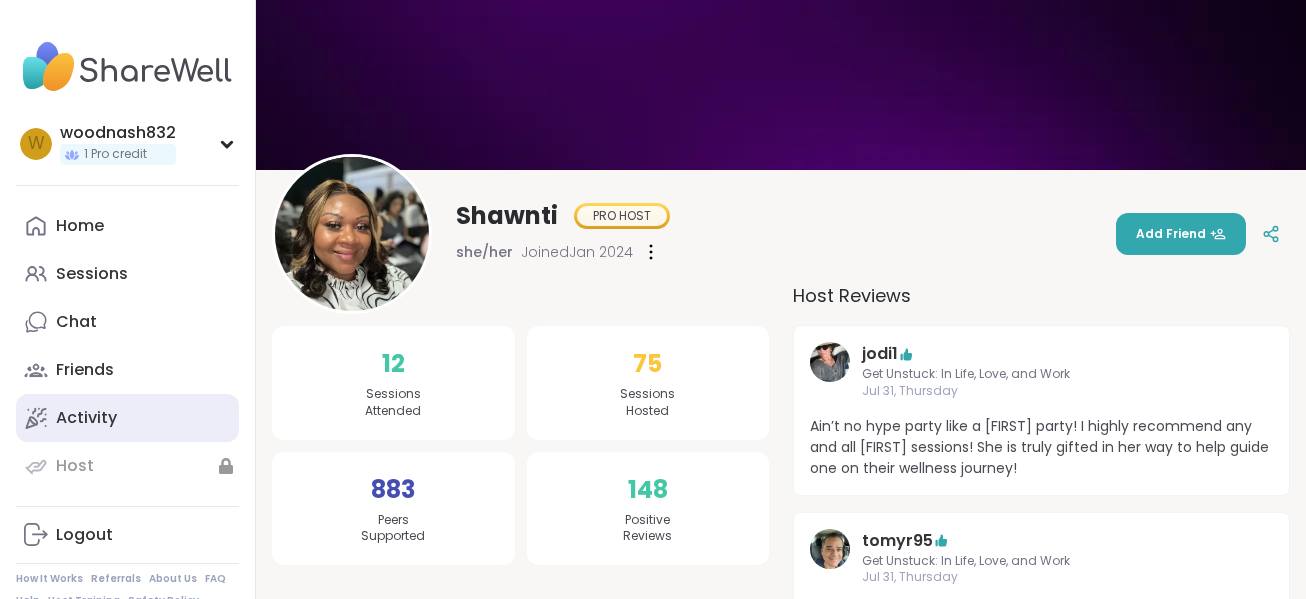 click on "Activity" at bounding box center (127, 418) 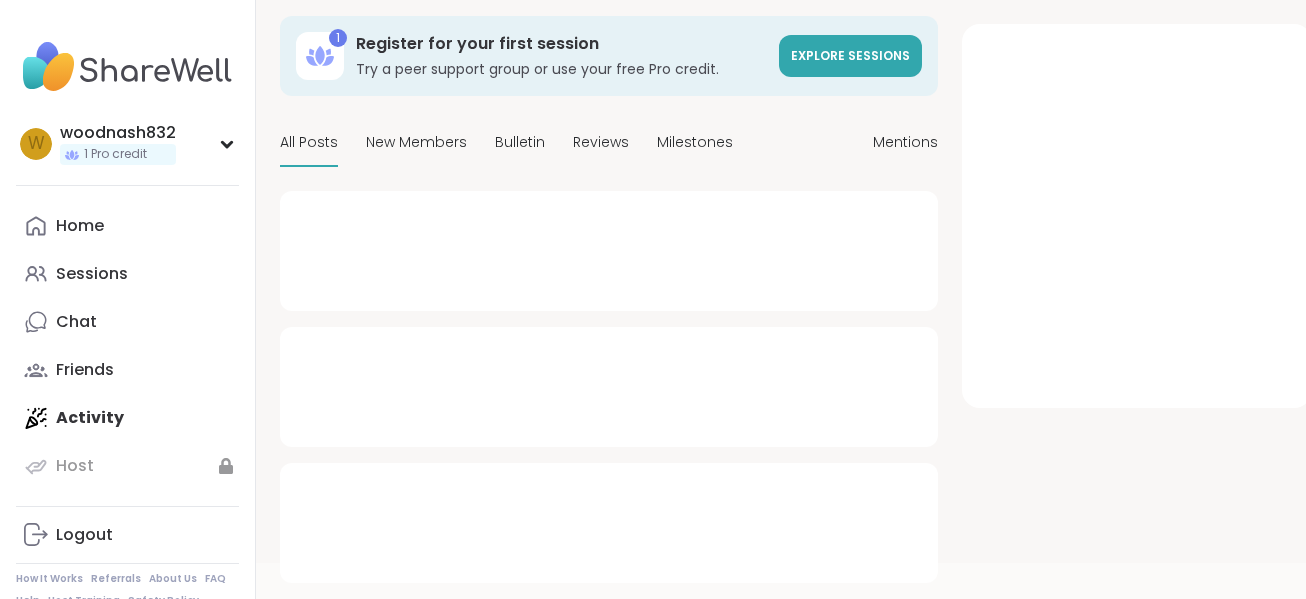 scroll, scrollTop: 0, scrollLeft: 0, axis: both 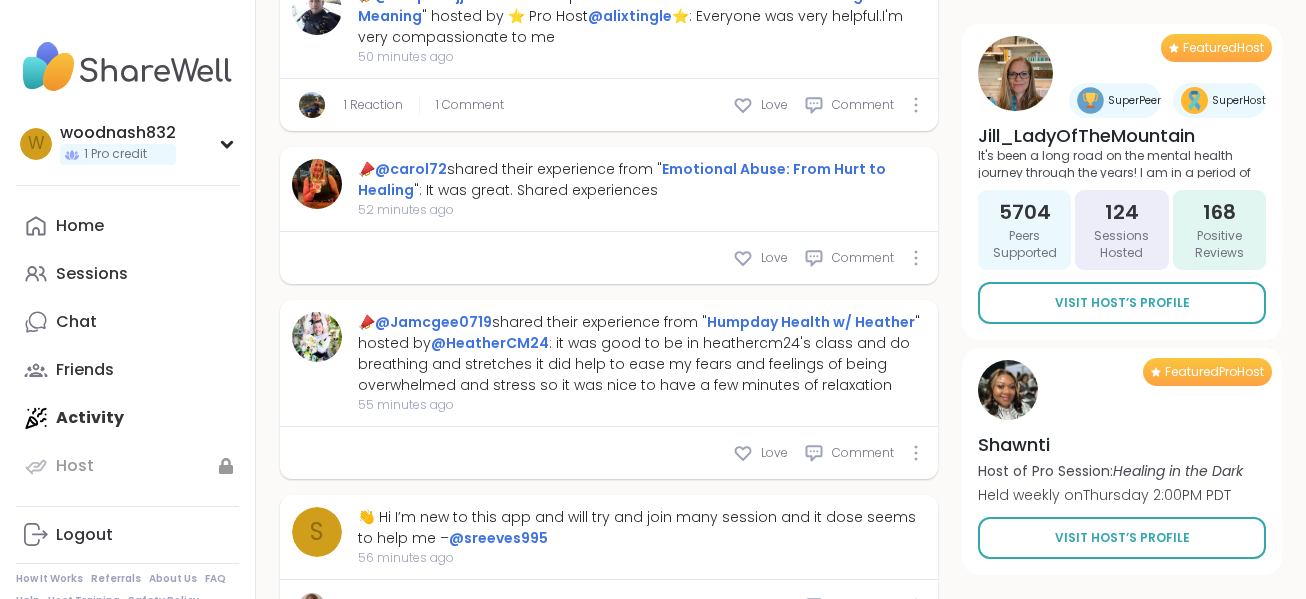 type on "*" 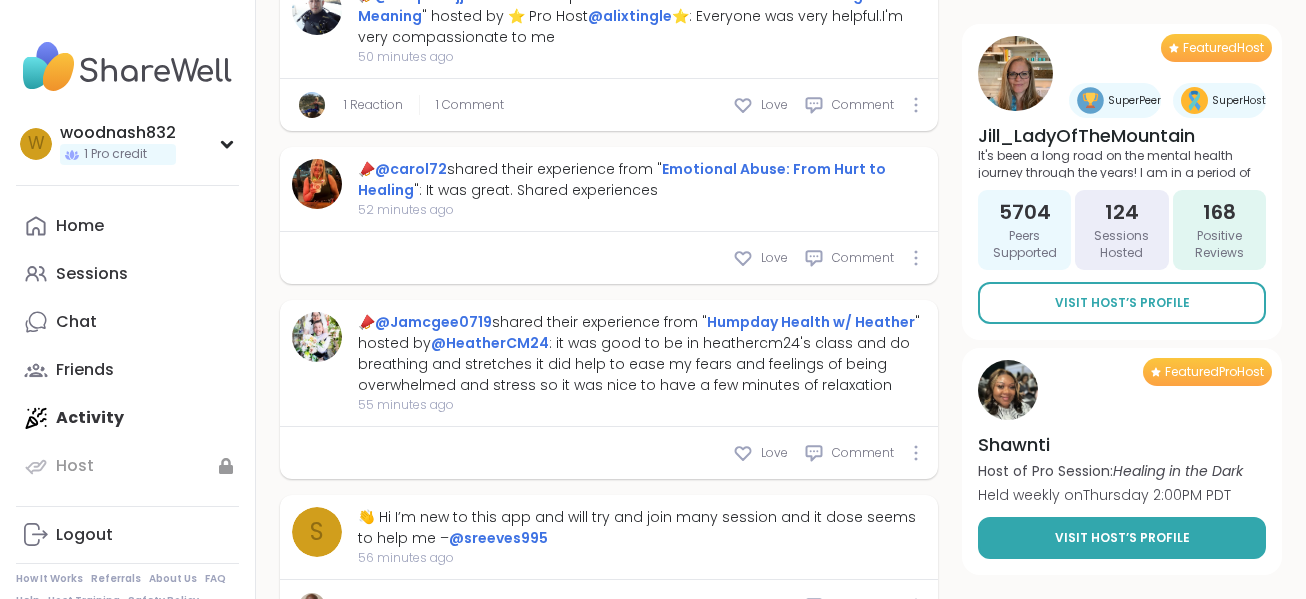 click on "Visit Host’s Profile" at bounding box center (1122, 538) 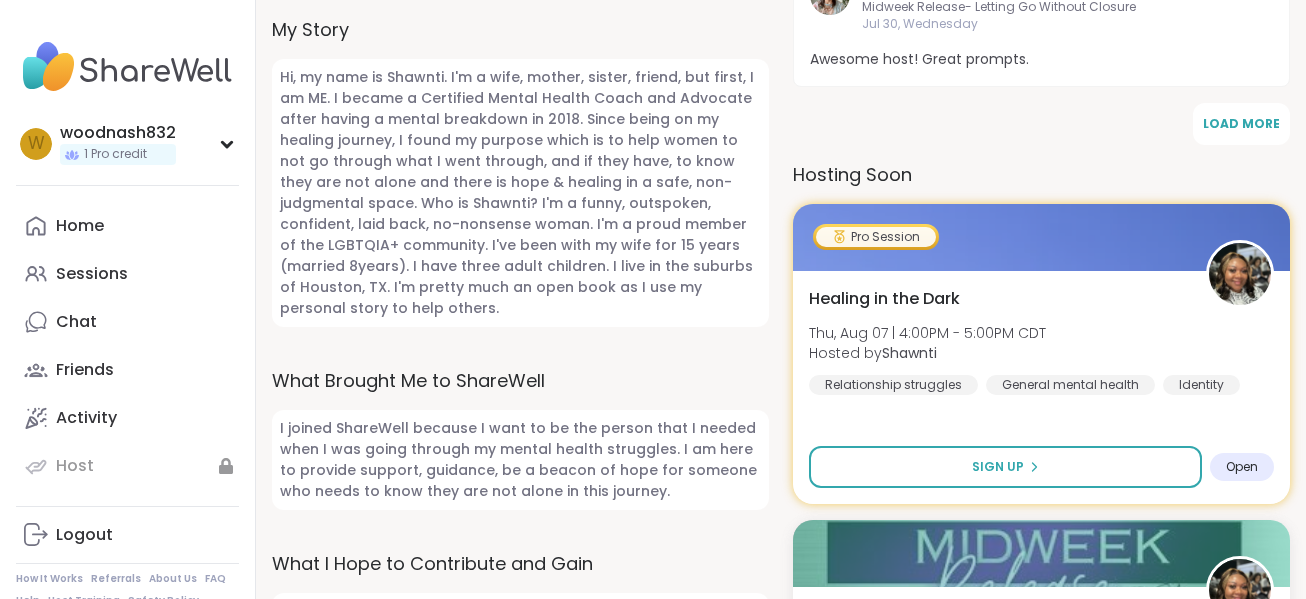 scroll, scrollTop: 1280, scrollLeft: 0, axis: vertical 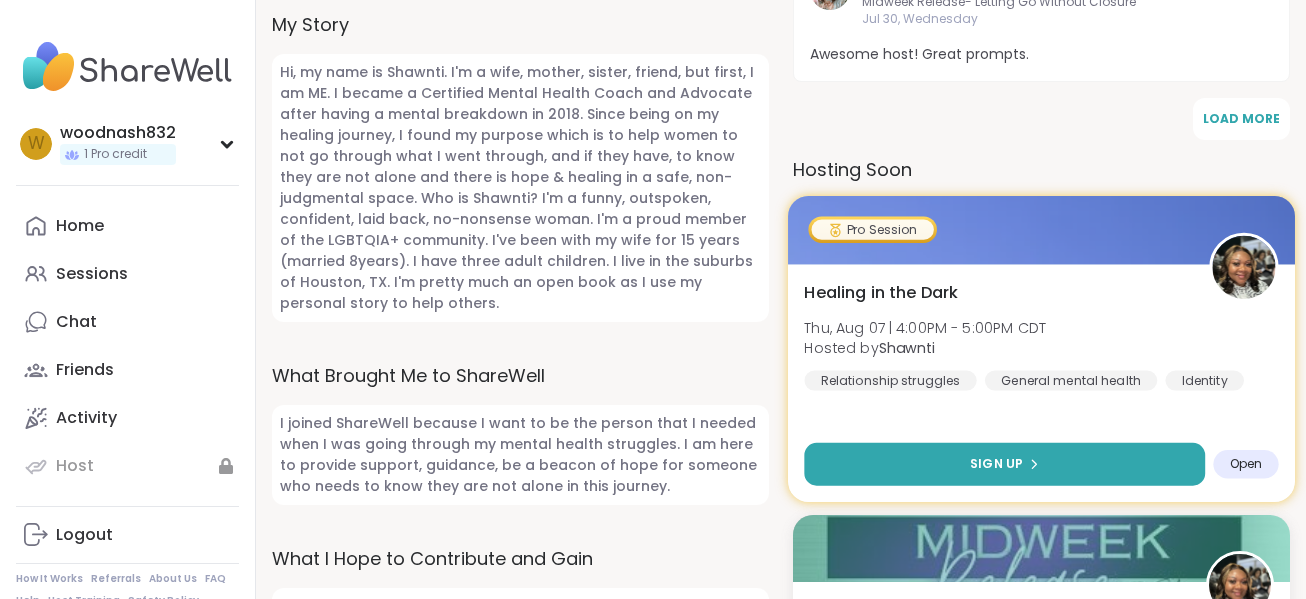 click on "Sign Up" at bounding box center [996, 464] 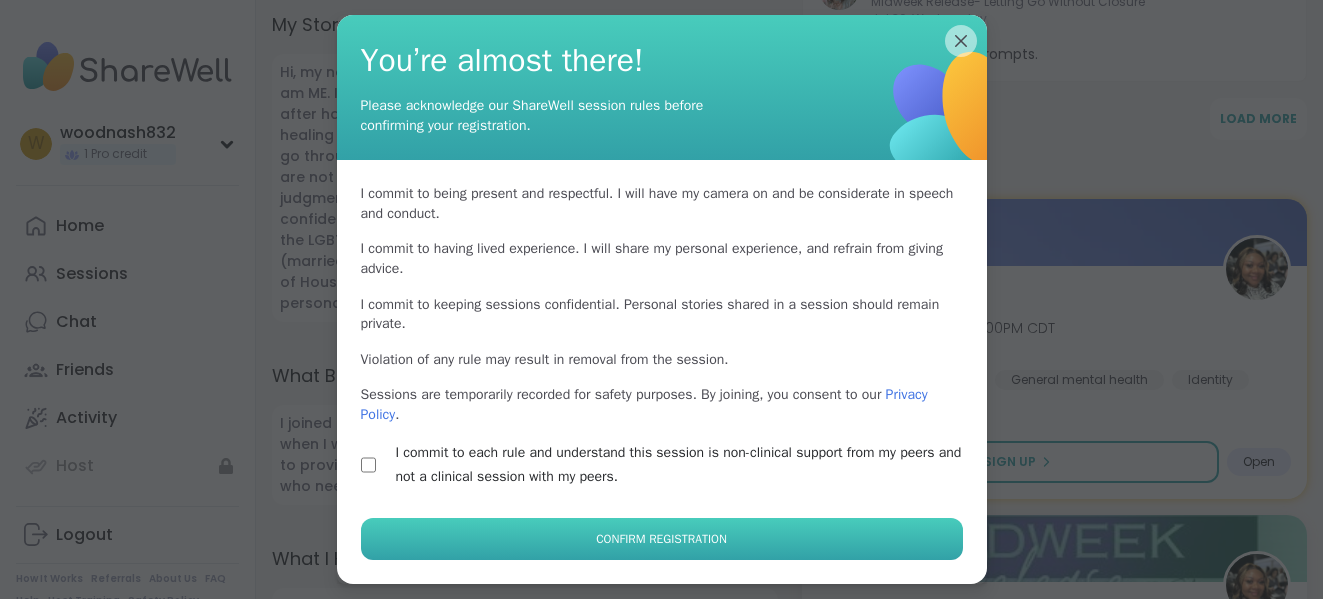 click on "Confirm Registration" at bounding box center (662, 539) 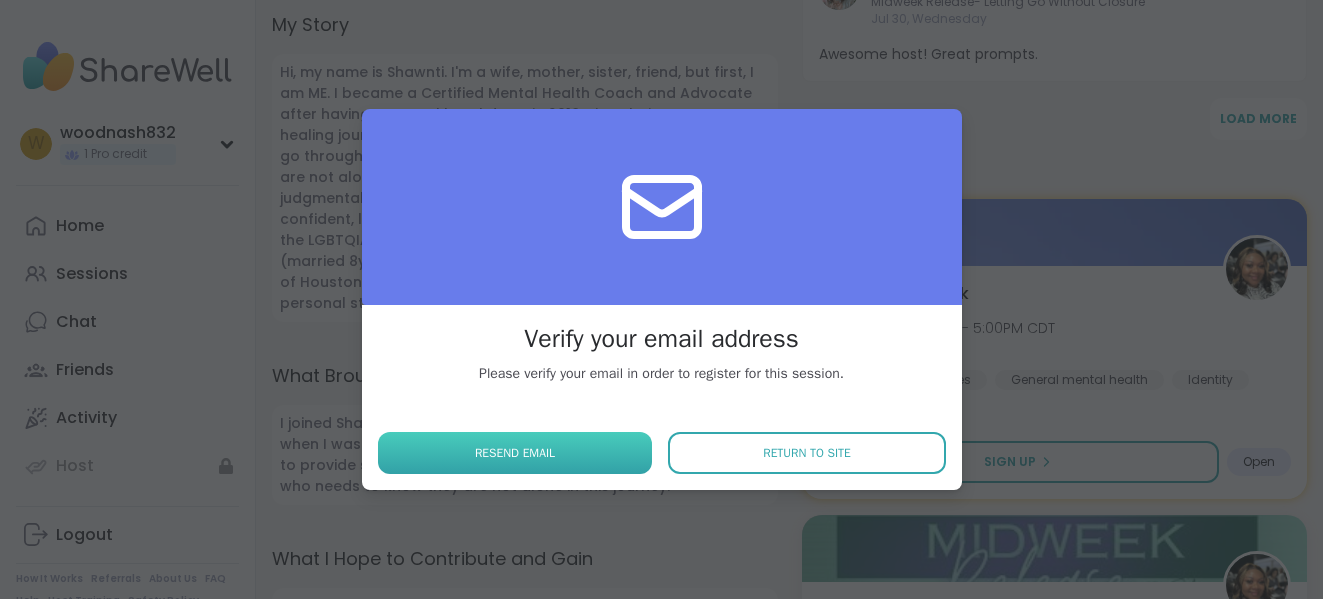 click on "Resend email" at bounding box center (515, 453) 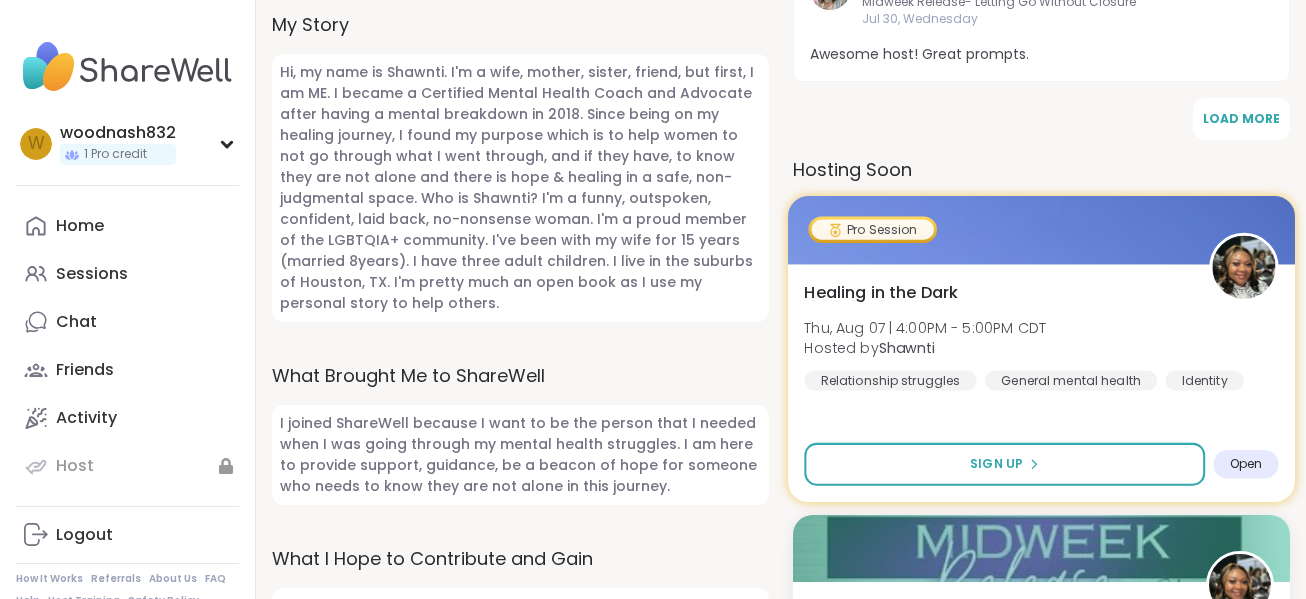 click on "Open" at bounding box center (1246, 464) 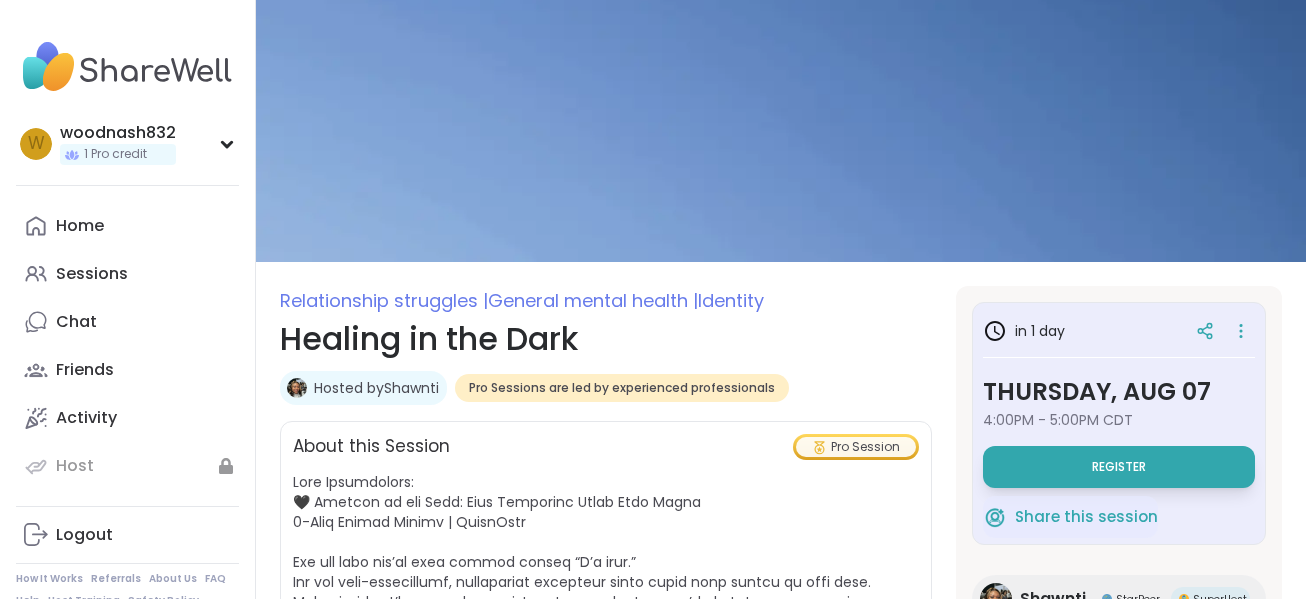 scroll, scrollTop: 0, scrollLeft: 0, axis: both 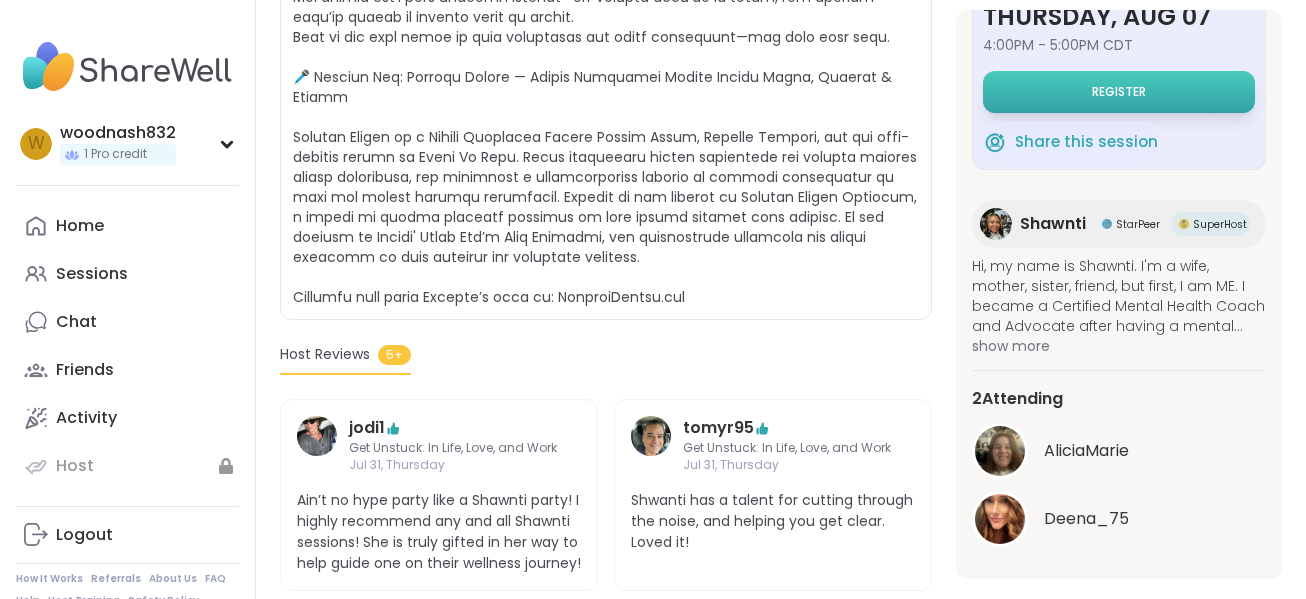 click on "Register" at bounding box center (1119, 92) 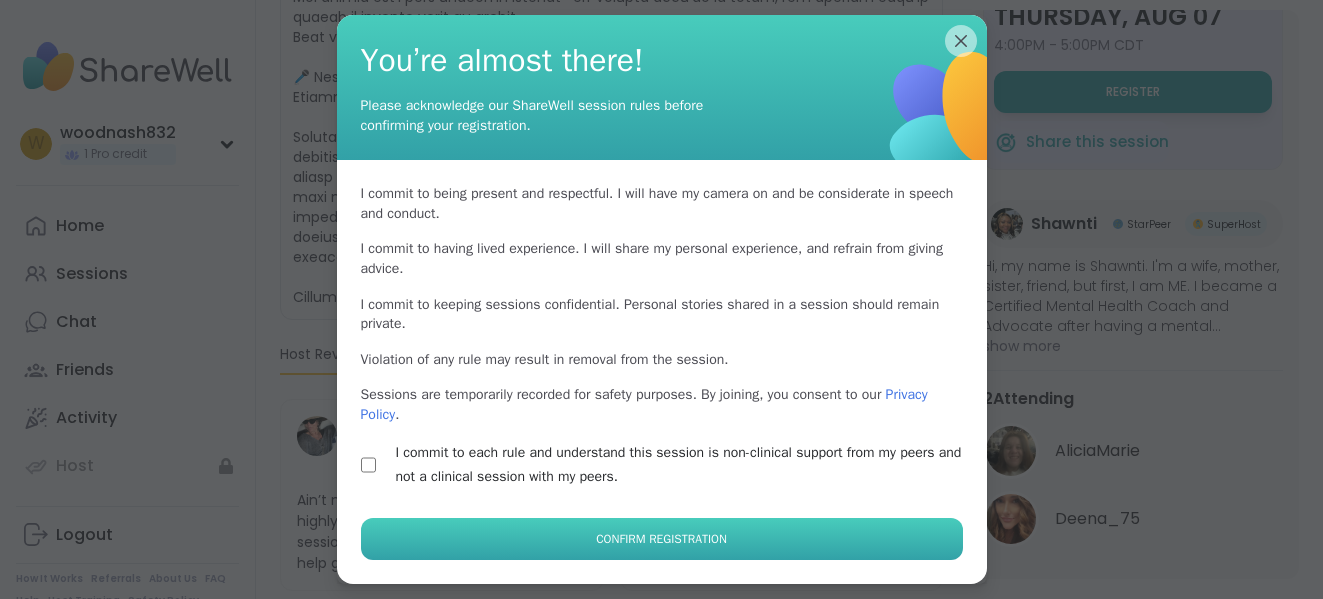 click on "Confirm Registration" at bounding box center [662, 539] 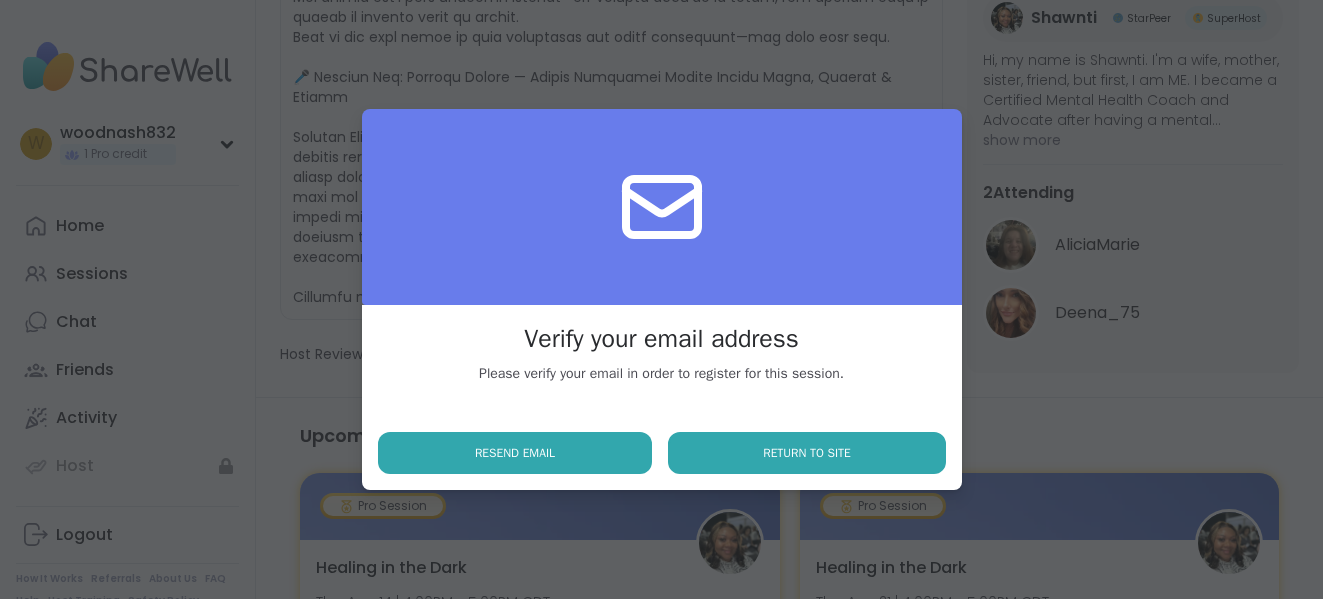click on "Return to site" at bounding box center (807, 453) 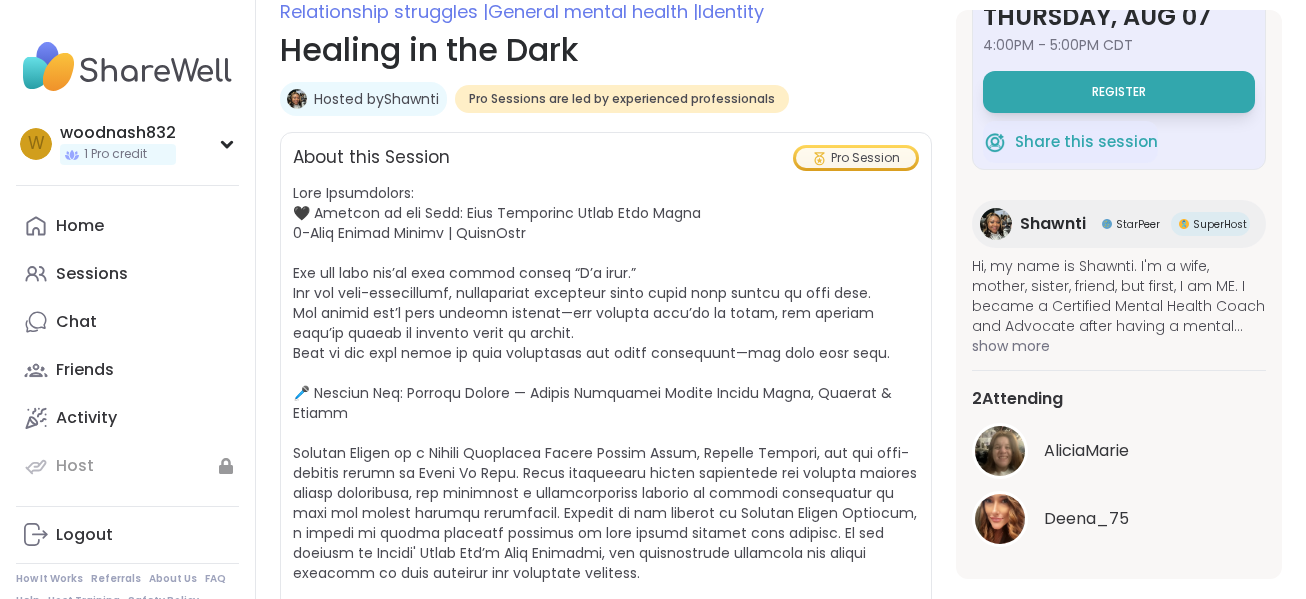 scroll, scrollTop: 286, scrollLeft: 0, axis: vertical 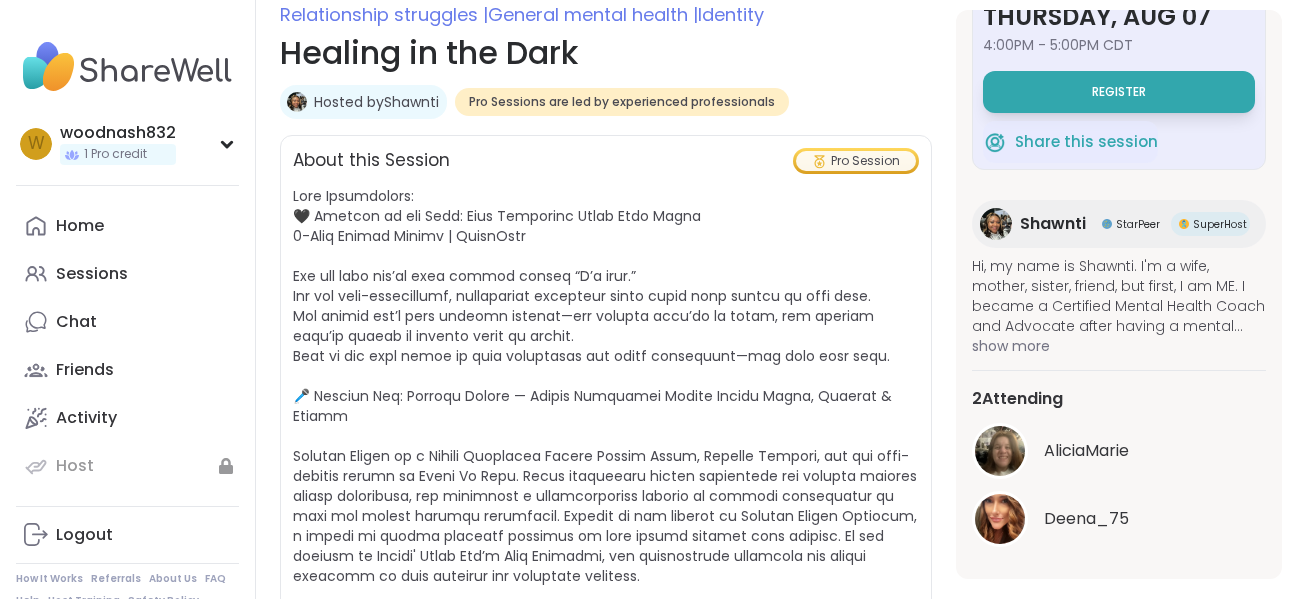 click on "Relationship struggles   |  General mental health   |  Identity   Healing in the Dark Hosted by  Shawnti Pro Sessions are led by experienced professionals Share this session About this Session Pro Session in 1 day Thursday, Aug 07 4:00PM - 5:00PM CDT Register Share this session Shawnti StarPeer SuperHost Hi, my name is Shawnti. I'm a wife, mother, sister, friend, but first, I am ME. I became a Certified Mental Health Coach and Advocate after having a mental breakdown in 2018. Since being on my healing journey, I found my purpose which is to help women to not go through what I went through, and if they have, to know they are not alone and there is hope & healing in a safe, non-judgmental space.
Who is Shawnti? I'm a funny, outspoken, confident, laid back, no-nonsense woman. I'm a proud member of the LGBTQIA+ community. I've been with my wife for 15 years (married 8years). I have three adult children. I live in the suburbs of Houston, TX. I'm pretty much an open book as I use my personal story to help others." at bounding box center (781, 346) 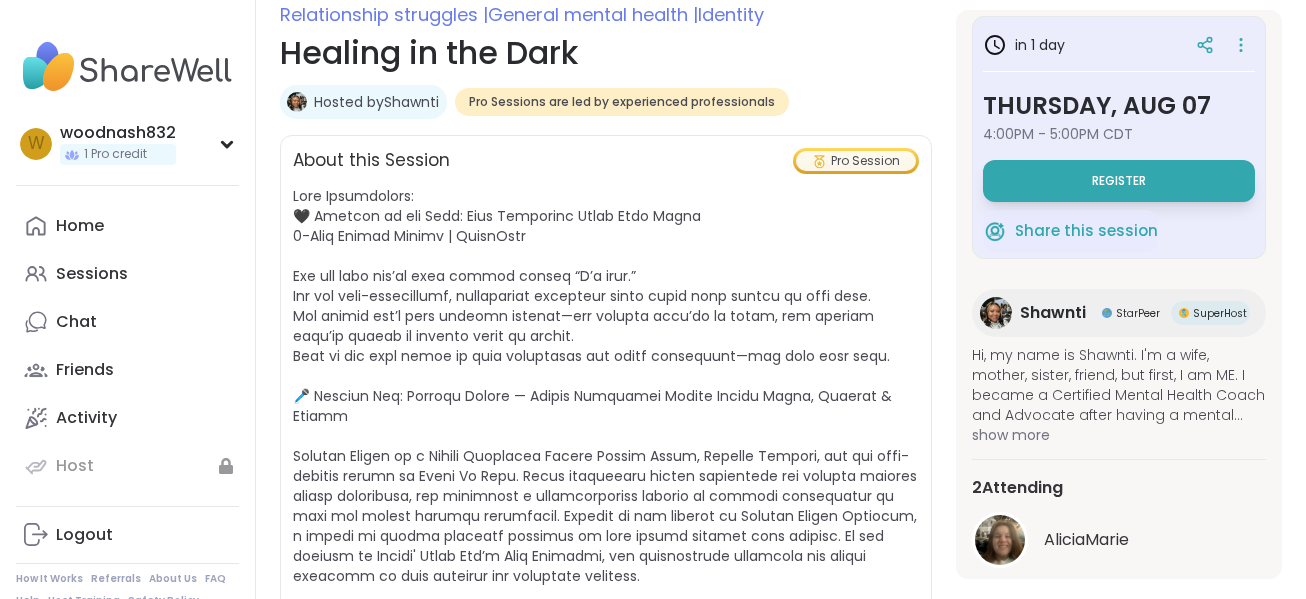 scroll, scrollTop: 0, scrollLeft: 0, axis: both 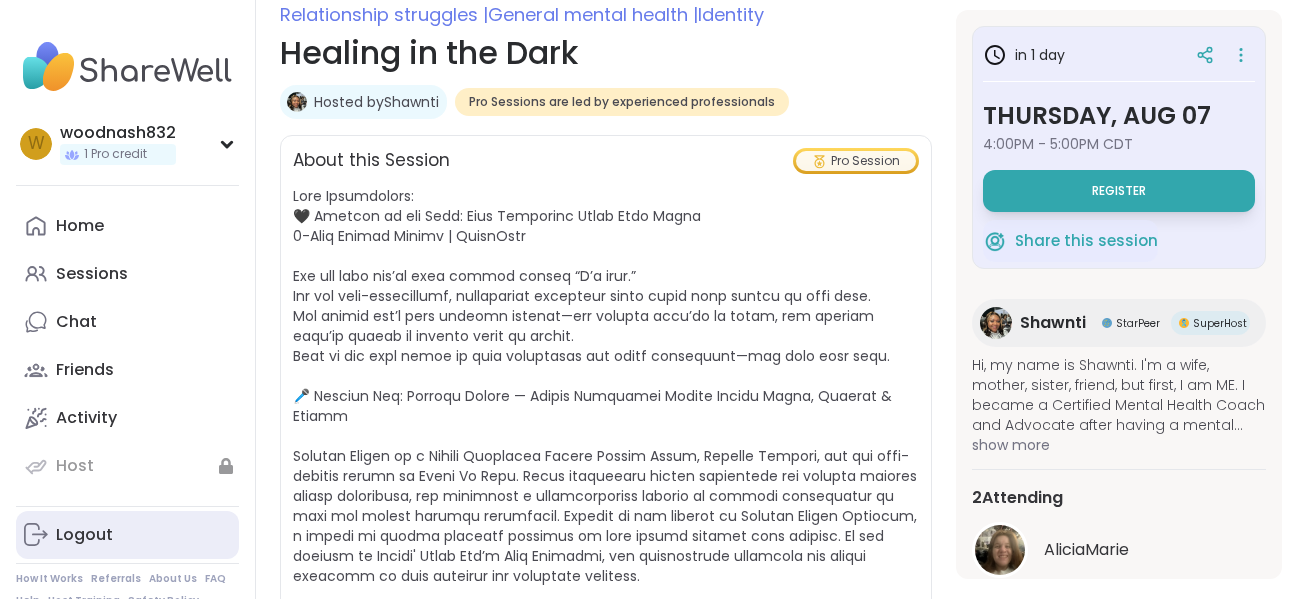 click on "Logout" at bounding box center [84, 535] 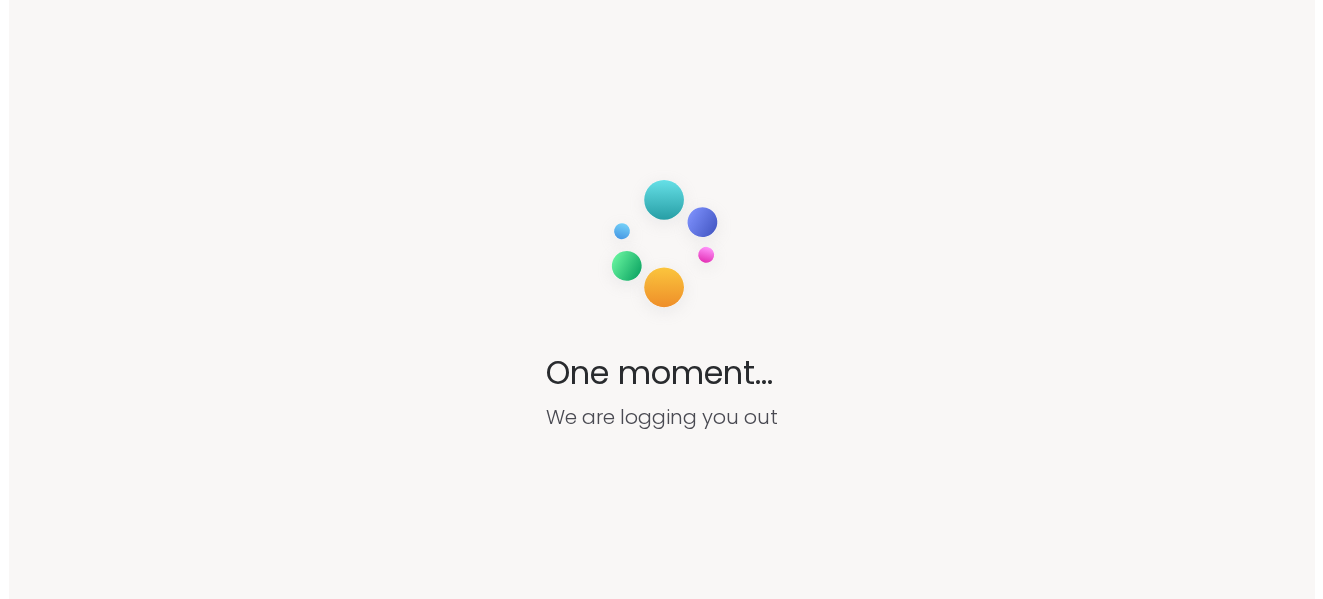 scroll, scrollTop: 0, scrollLeft: 0, axis: both 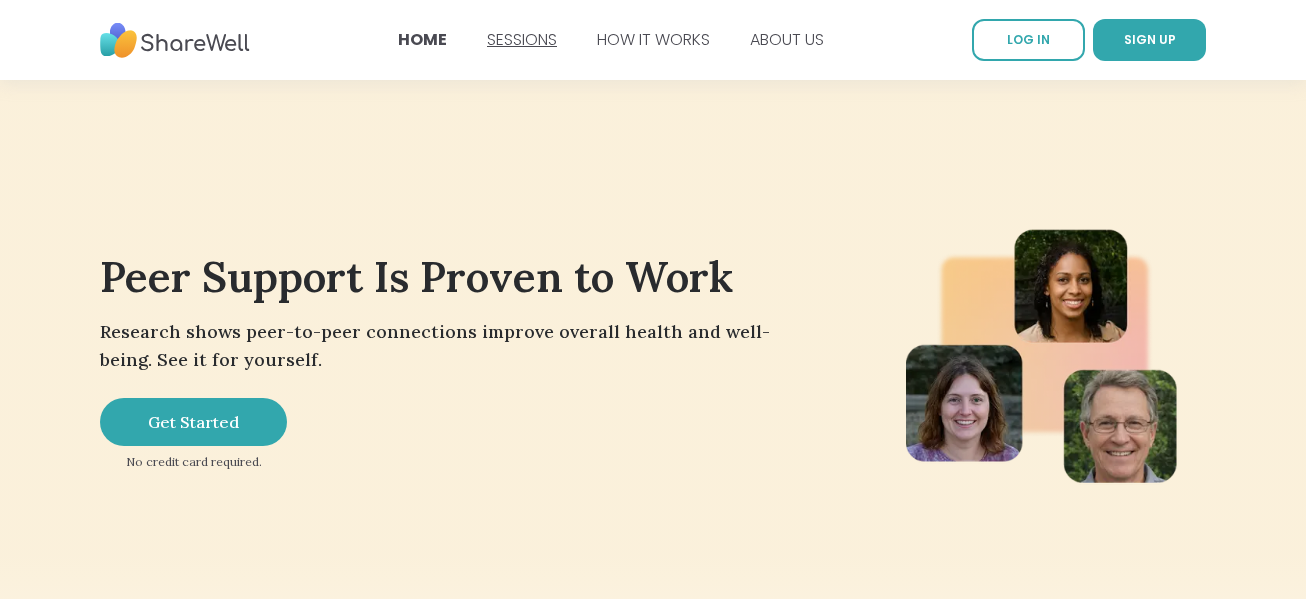 click on "SESSIONS" at bounding box center (522, 39) 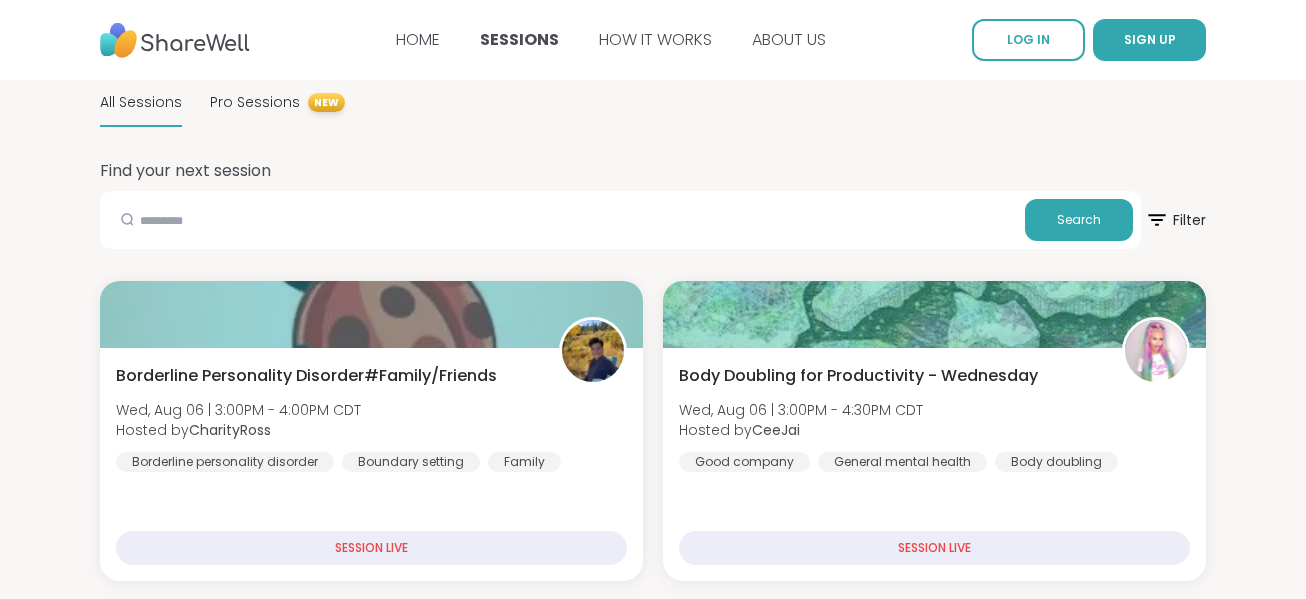 click on "SESSIONS" at bounding box center (519, 39) 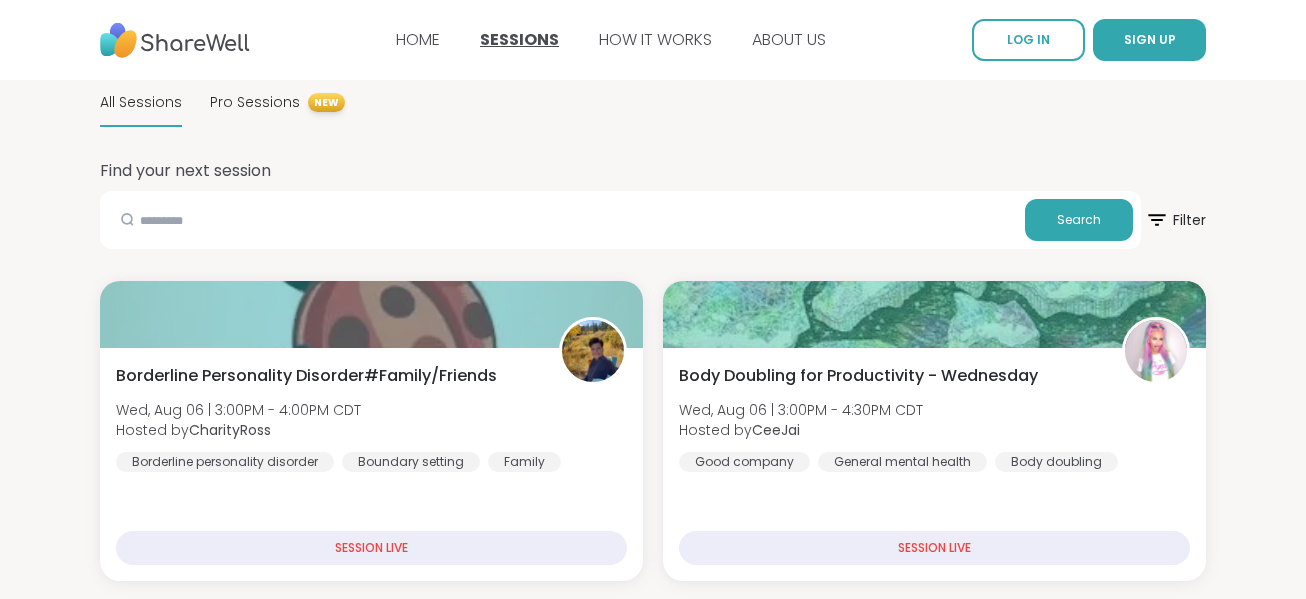 click on "SESSIONS" at bounding box center [519, 39] 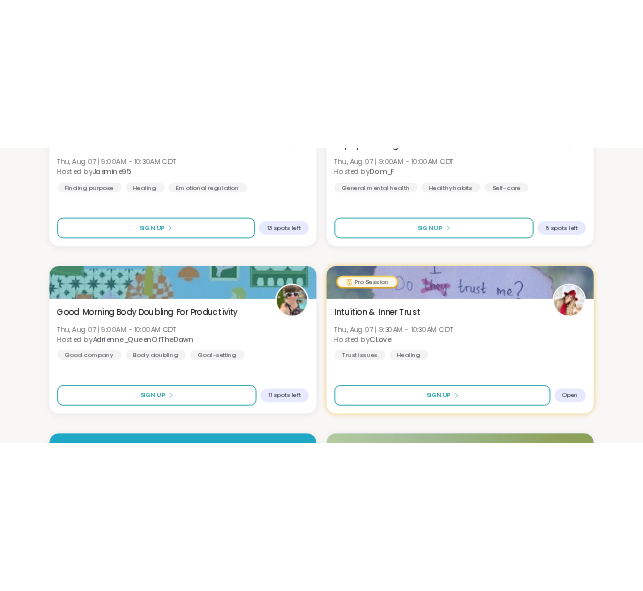 scroll, scrollTop: 0, scrollLeft: 0, axis: both 